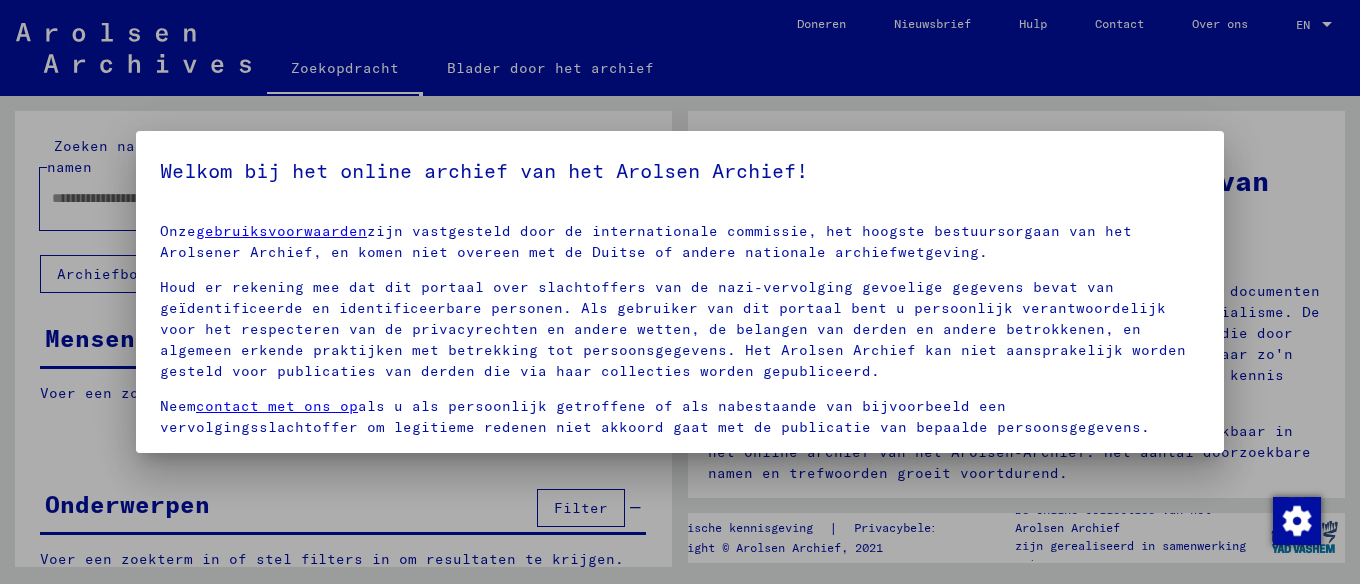 scroll, scrollTop: 0, scrollLeft: 0, axis: both 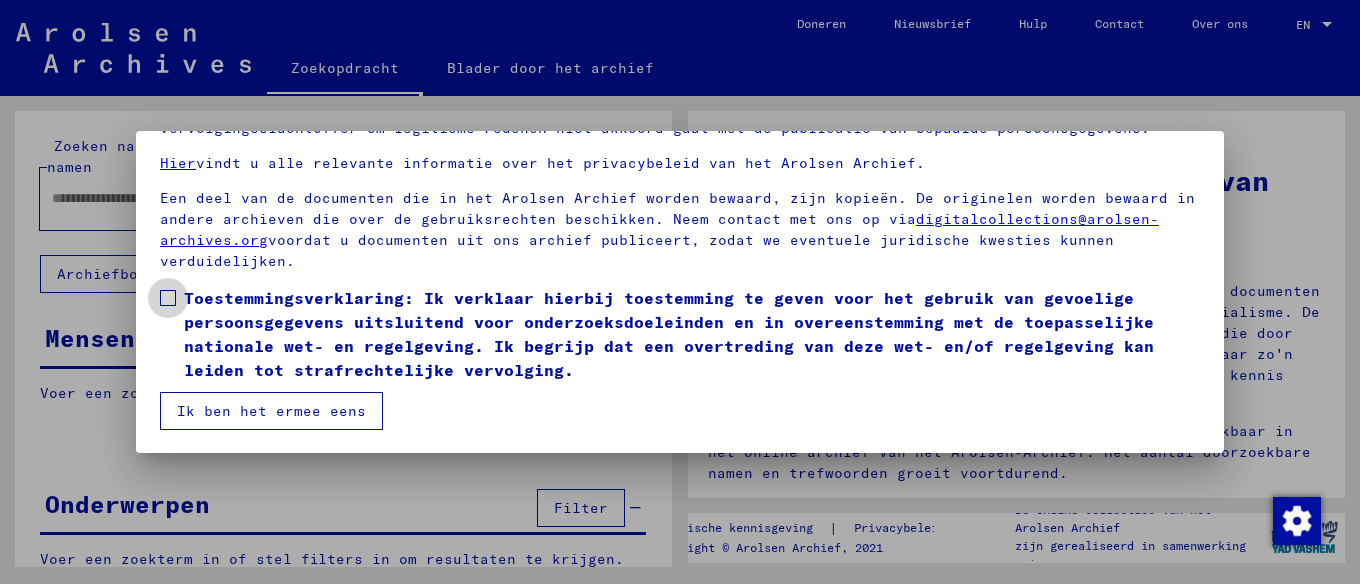 click on "Toestemmingsverklaring: Ik verklaar hierbij toestemming te geven voor het gebruik van gevoelige persoonsgegevens uitsluitend voor onderzoeksdoeleinden en in overeenstemming met de toepasselijke nationale wet- en regelgeving. Ik begrijp dat een overtreding van deze wet- en/of regelgeving kan leiden tot strafrechtelijke vervolging." at bounding box center [680, 334] 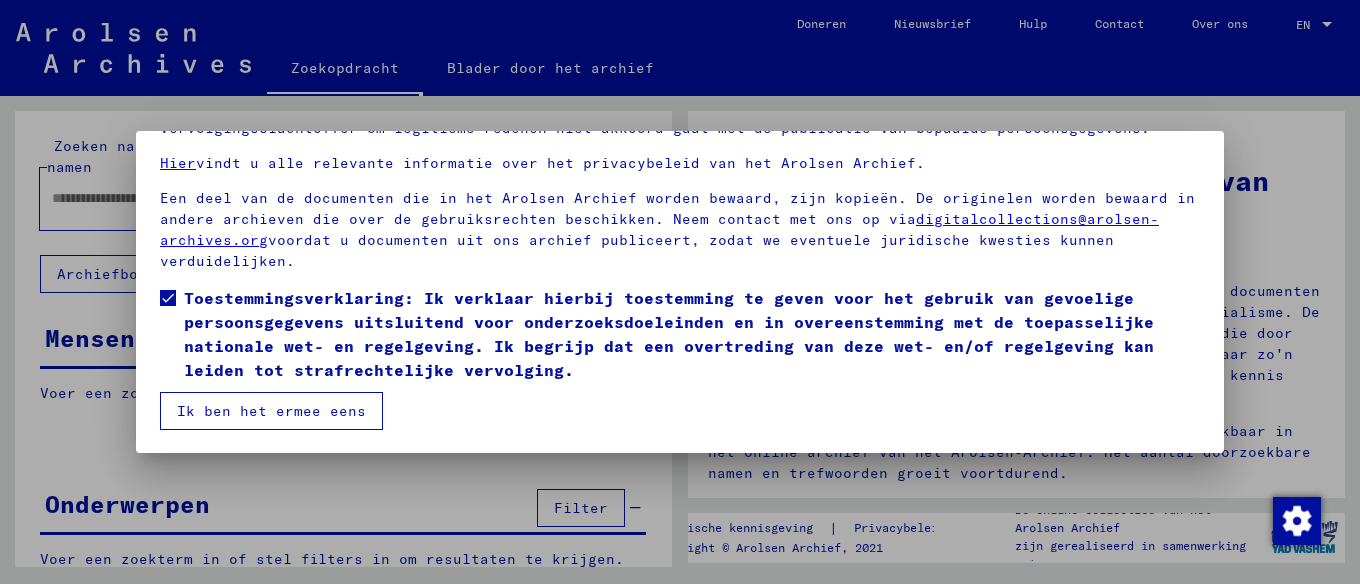 click on "Ik ben het ermee eens" at bounding box center (271, 411) 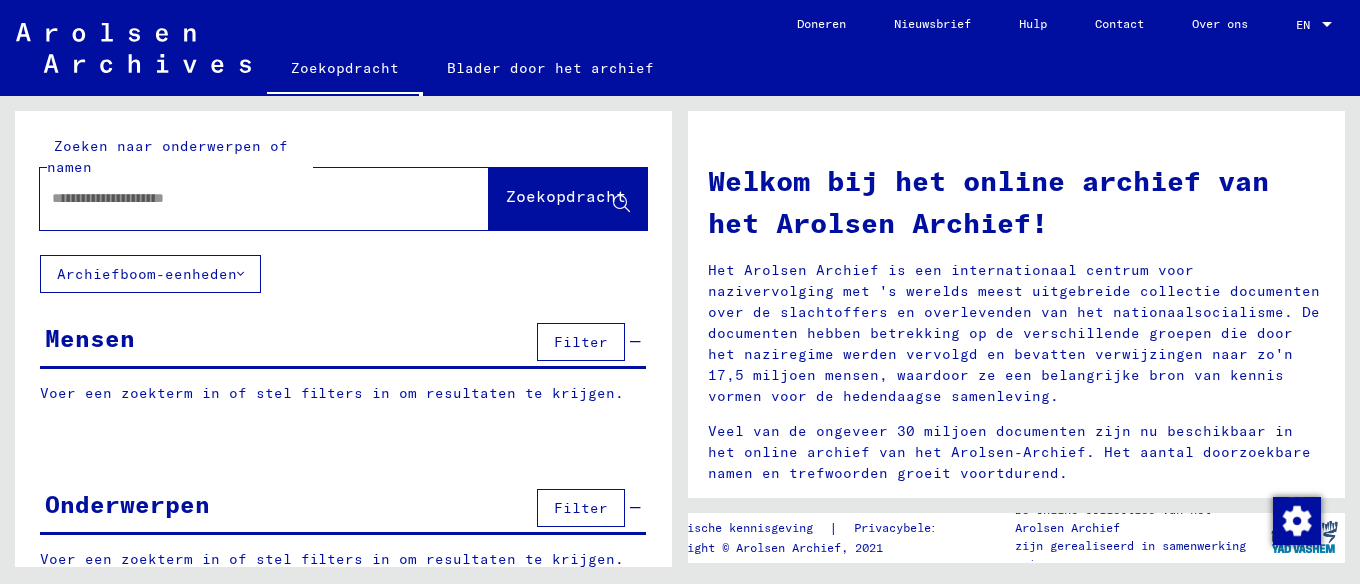 click at bounding box center (240, 198) 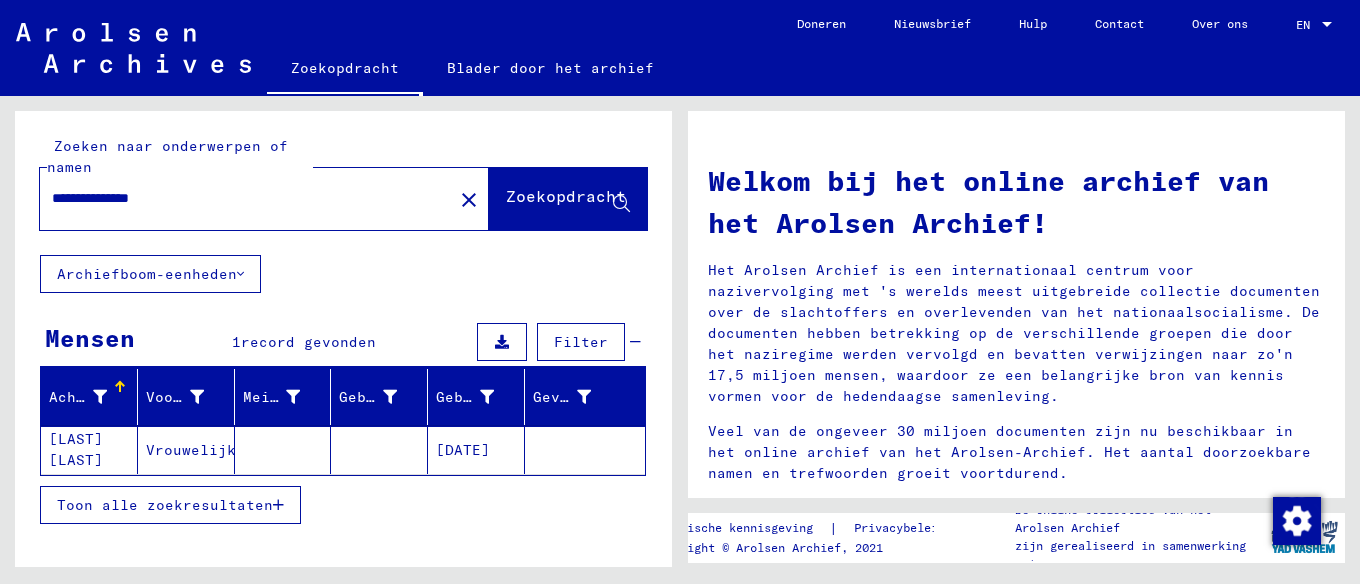 click on "[DATE]" 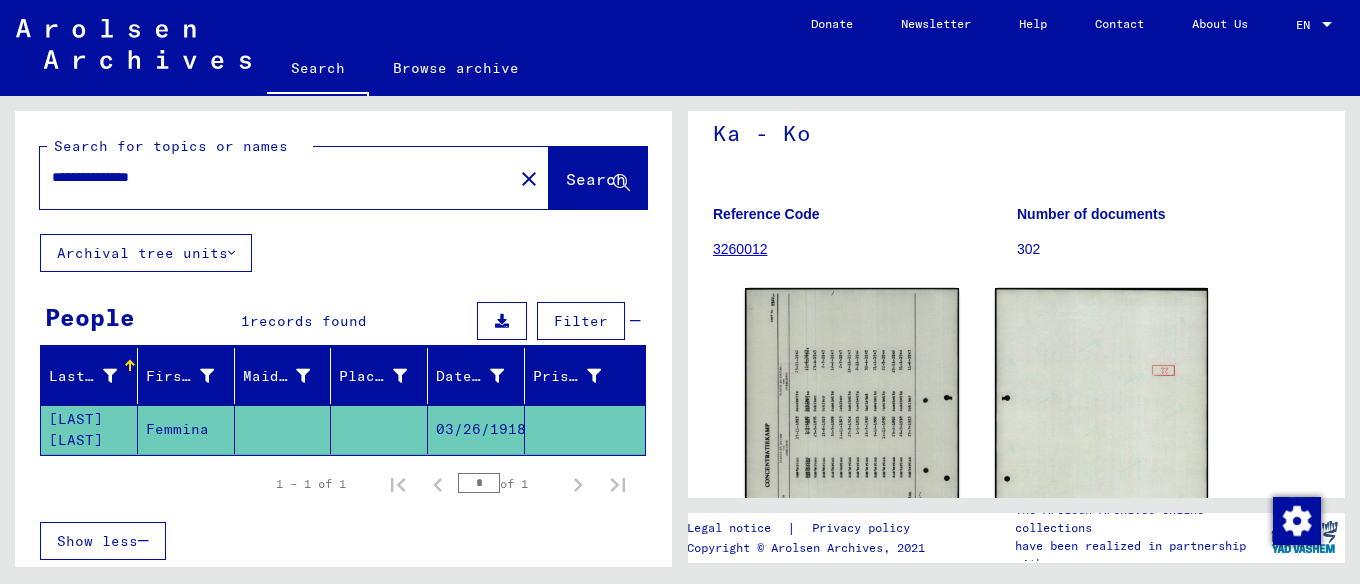 scroll, scrollTop: 0, scrollLeft: 0, axis: both 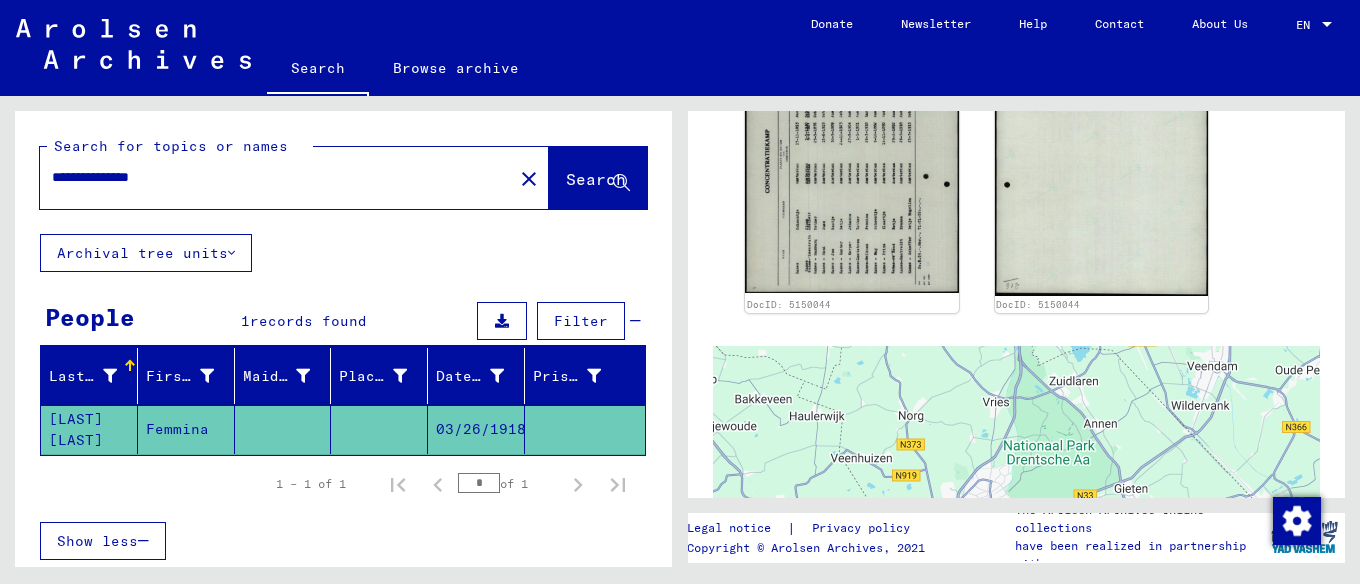 drag, startPoint x: 122, startPoint y: 177, endPoint x: 215, endPoint y: 176, distance: 93.00538 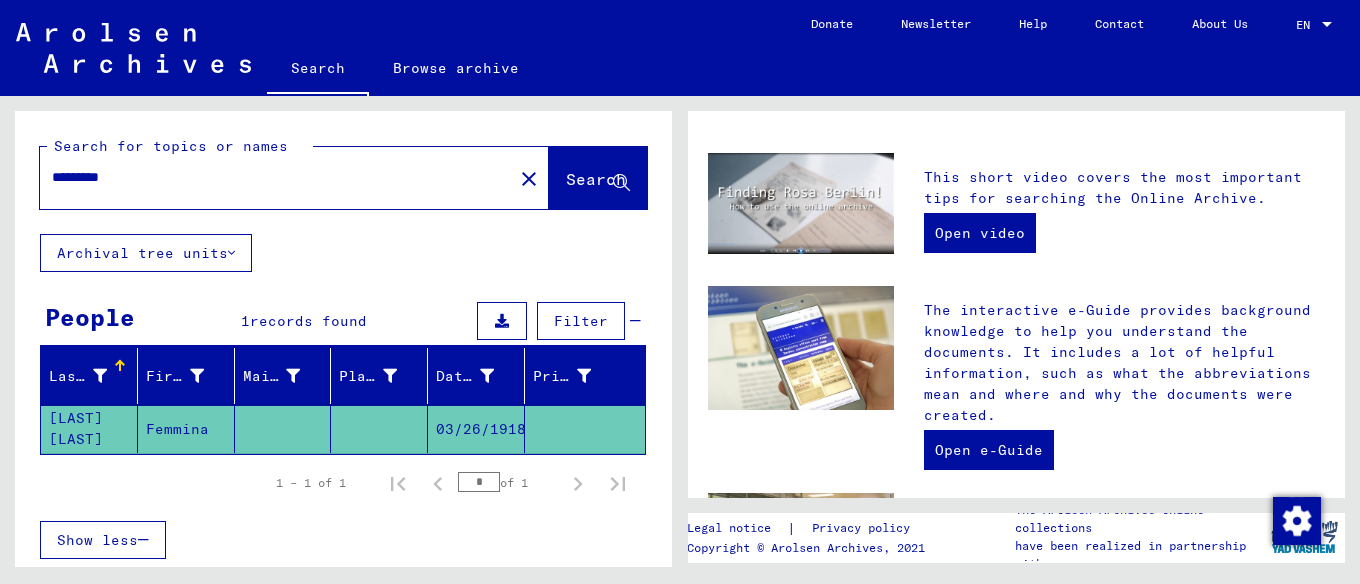 scroll, scrollTop: 0, scrollLeft: 0, axis: both 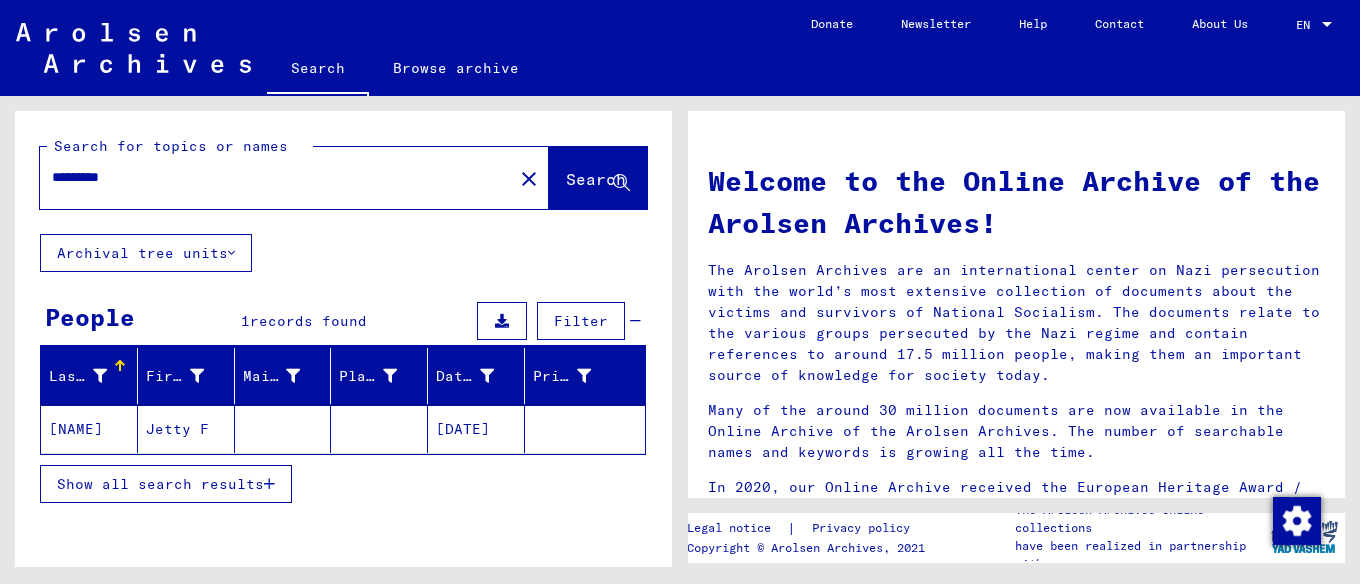 click on "[DATE]" 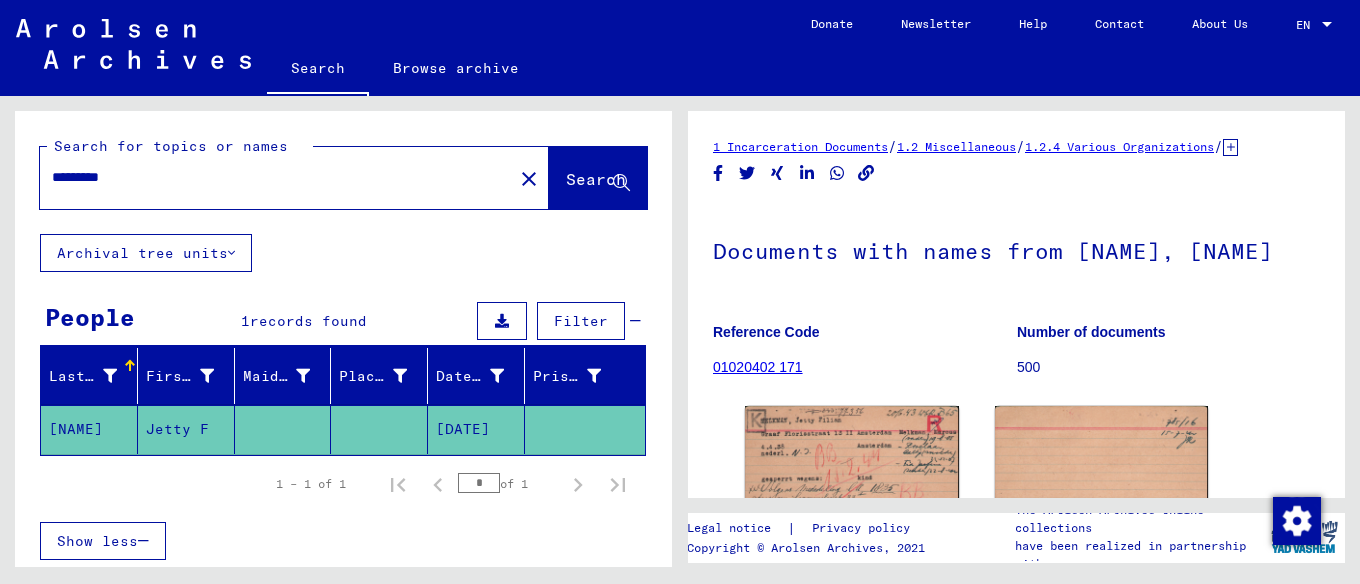 scroll, scrollTop: 0, scrollLeft: 0, axis: both 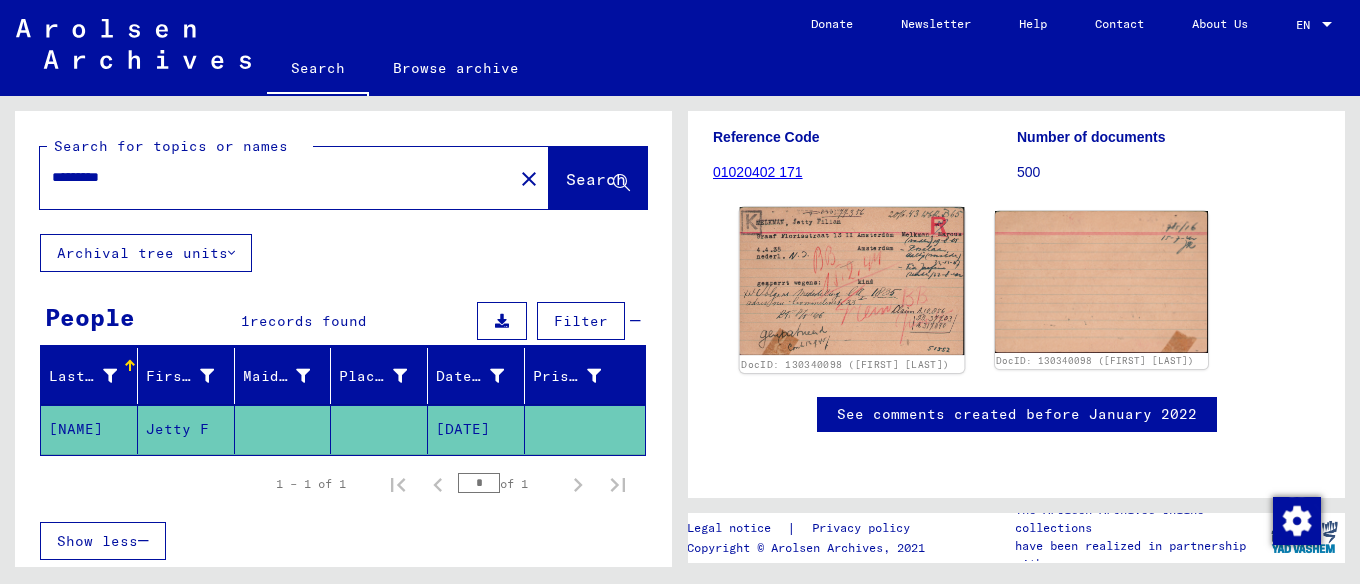 click 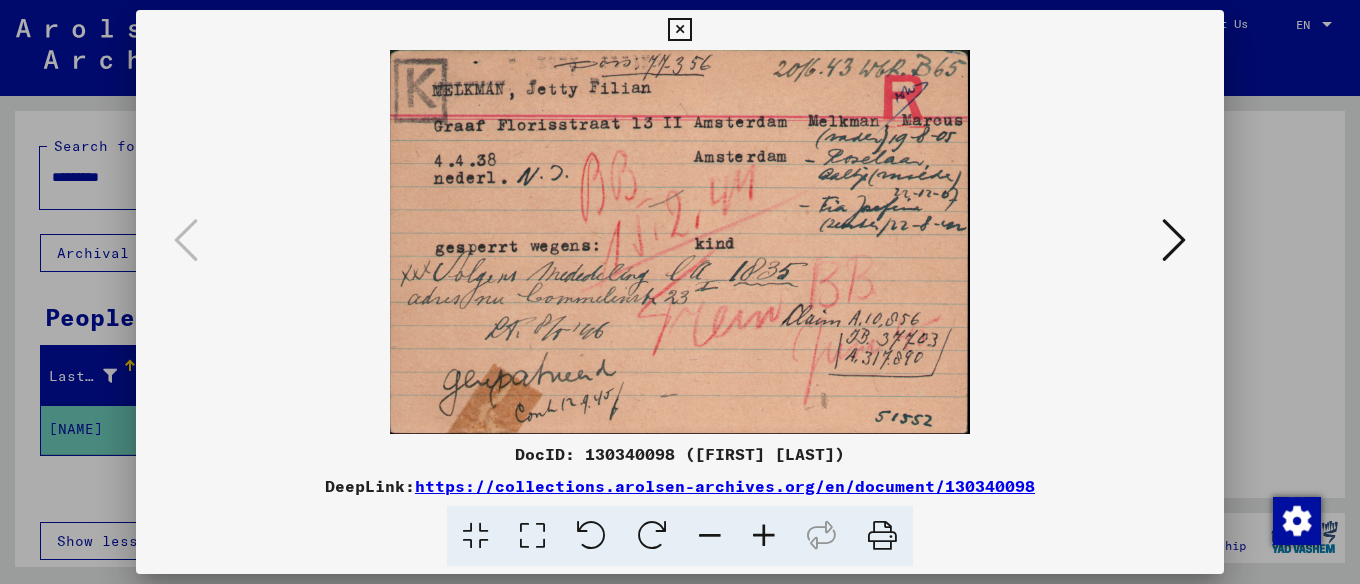 click at bounding box center [679, 30] 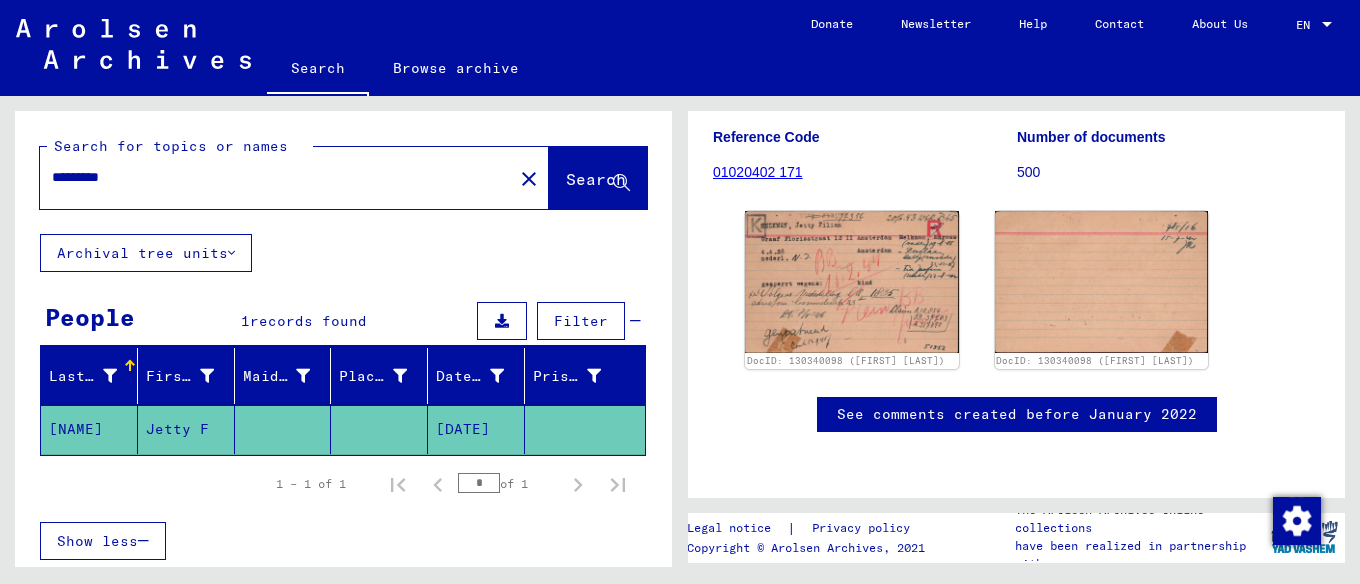 click on "*********" at bounding box center (276, 177) 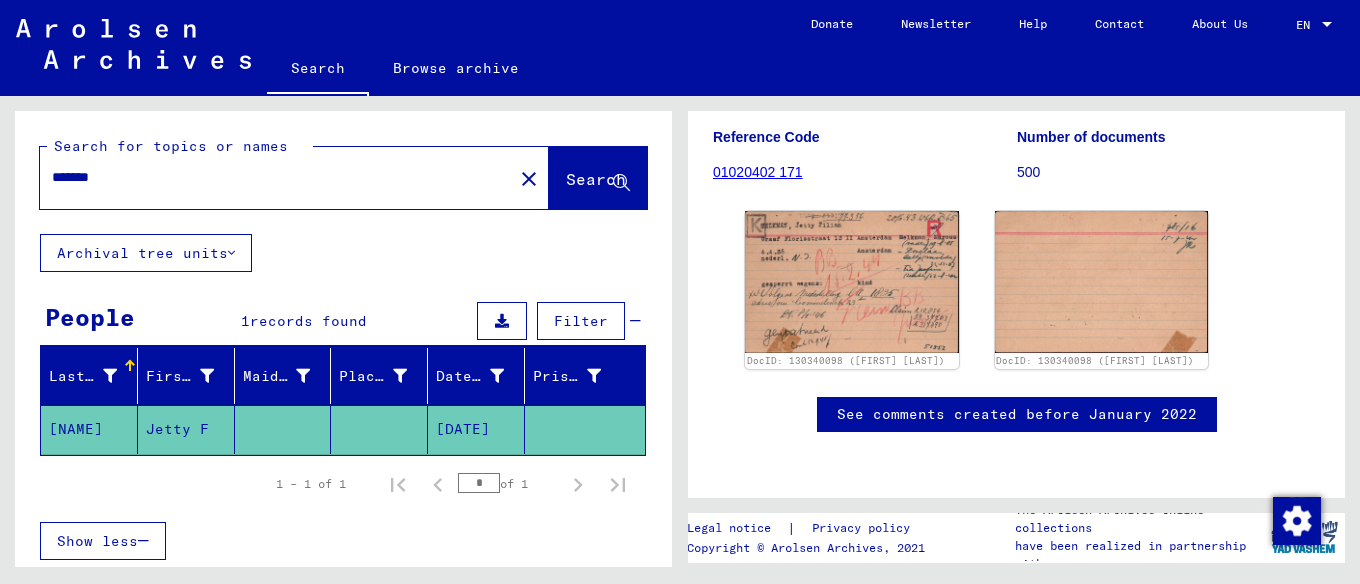 type on "*******" 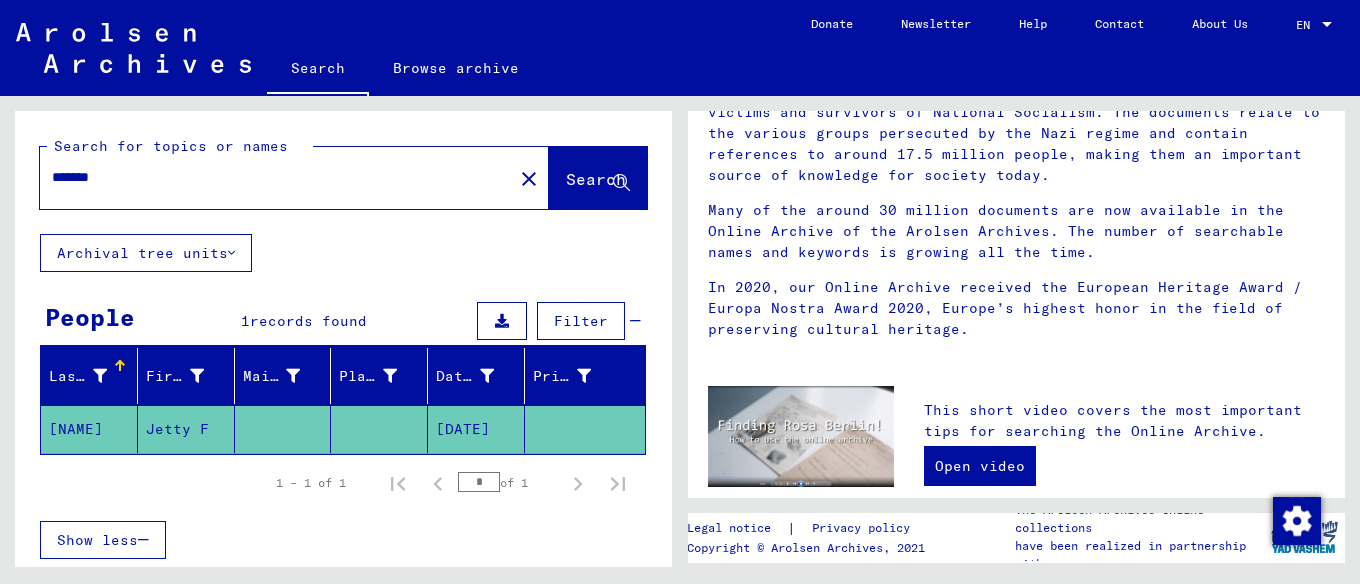 scroll, scrollTop: 0, scrollLeft: 0, axis: both 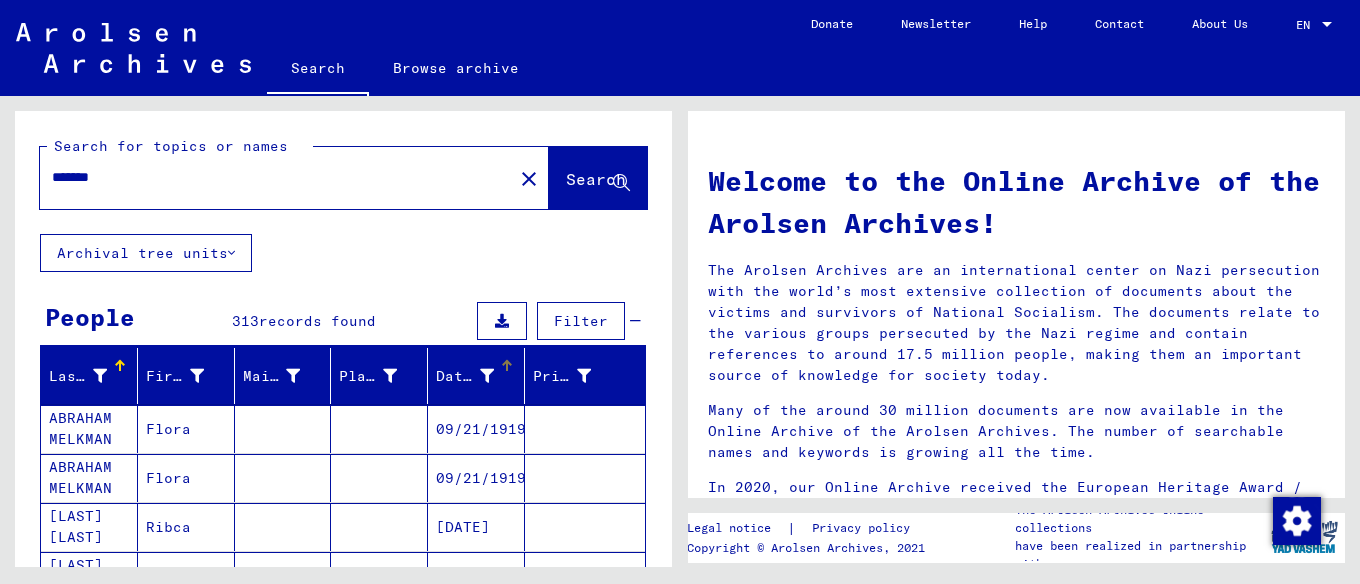 click on "Date of Birth" at bounding box center (467, 376) 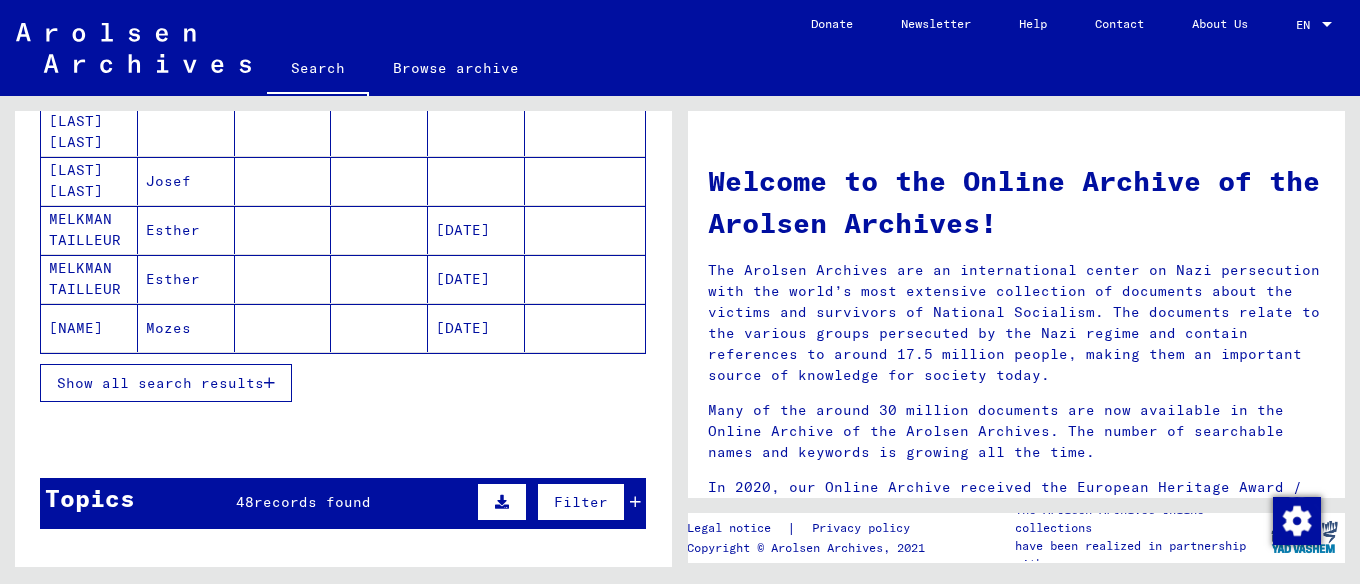 scroll, scrollTop: 300, scrollLeft: 0, axis: vertical 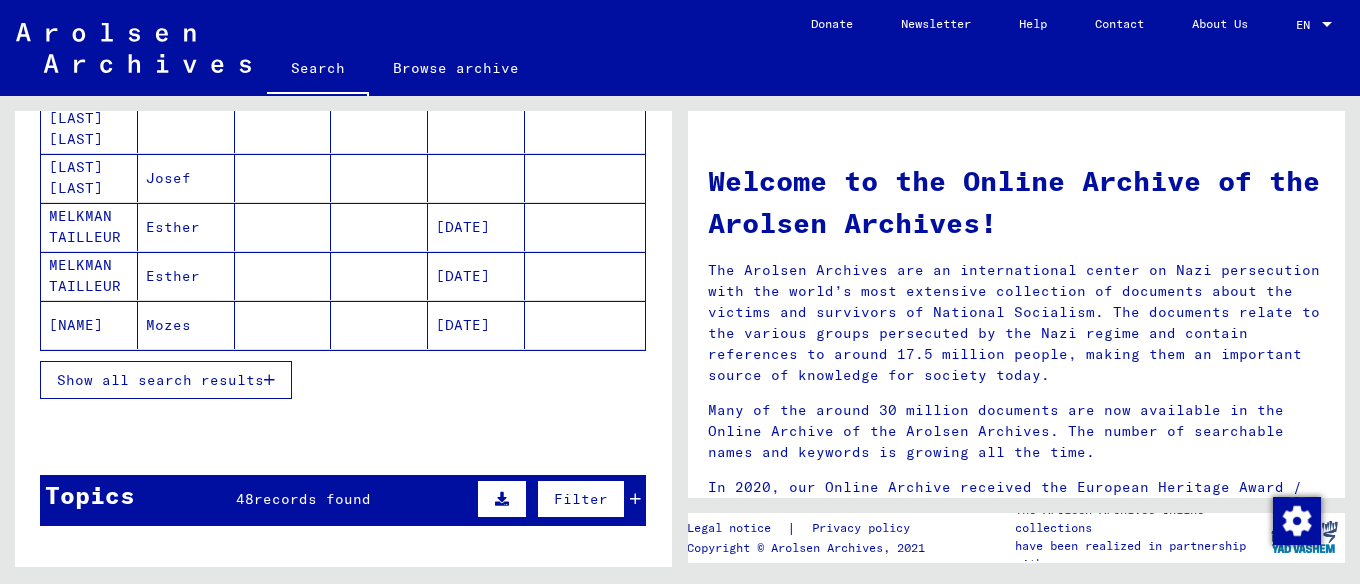 click on "Show all search results" at bounding box center [160, 380] 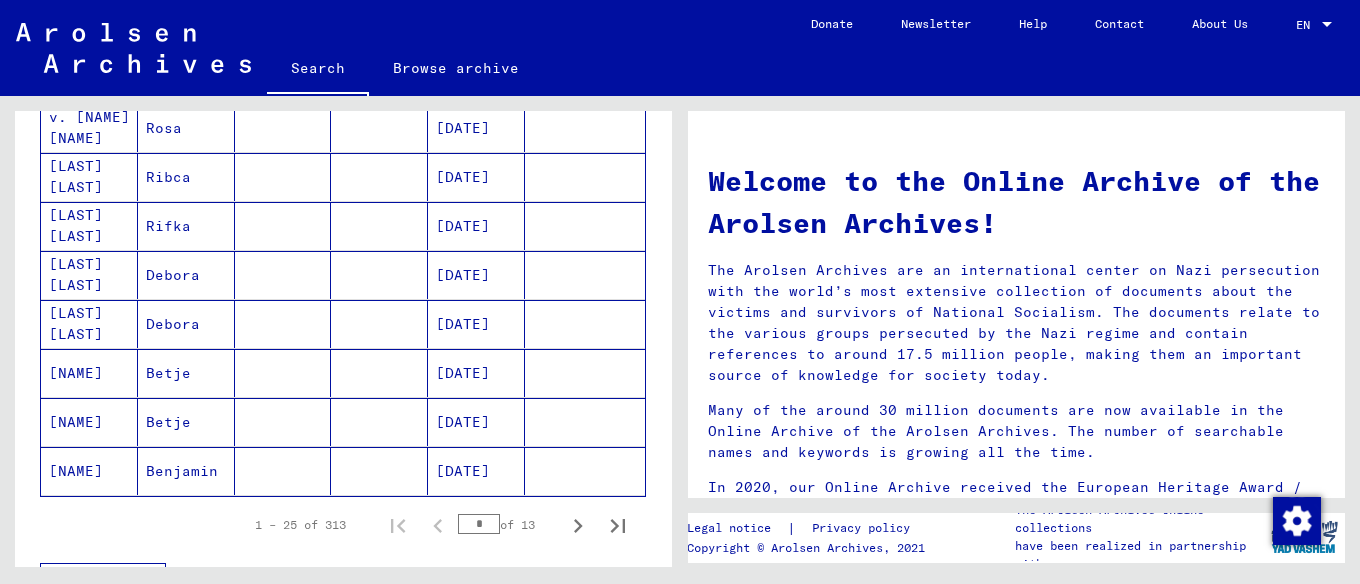 scroll, scrollTop: 1200, scrollLeft: 0, axis: vertical 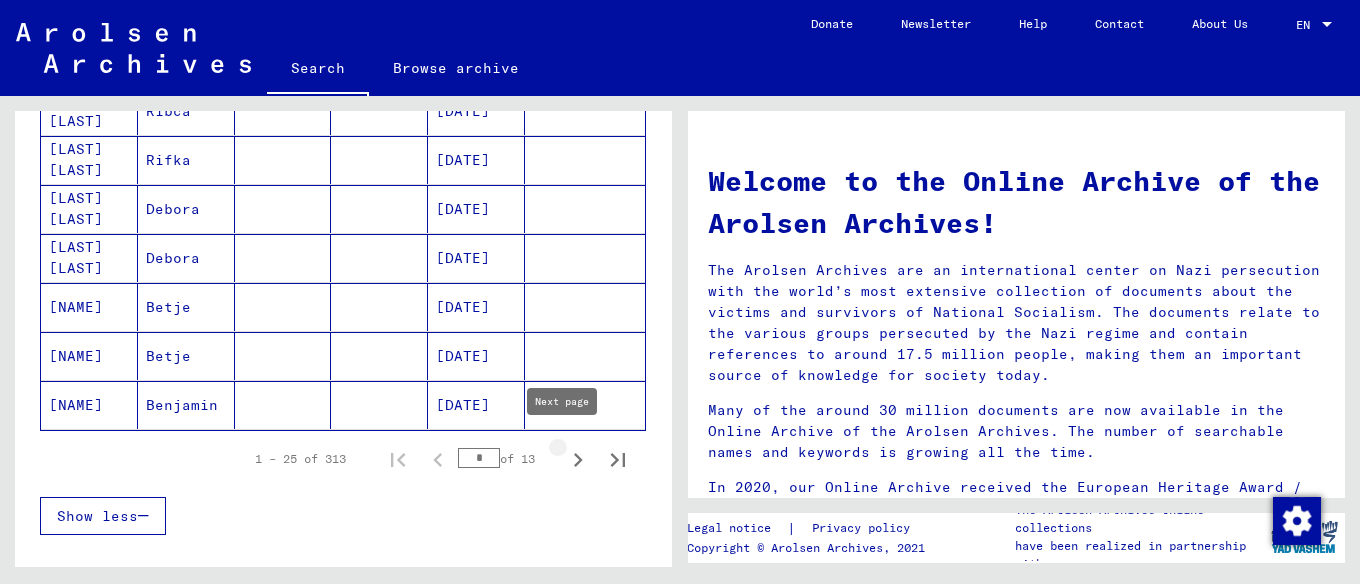 click 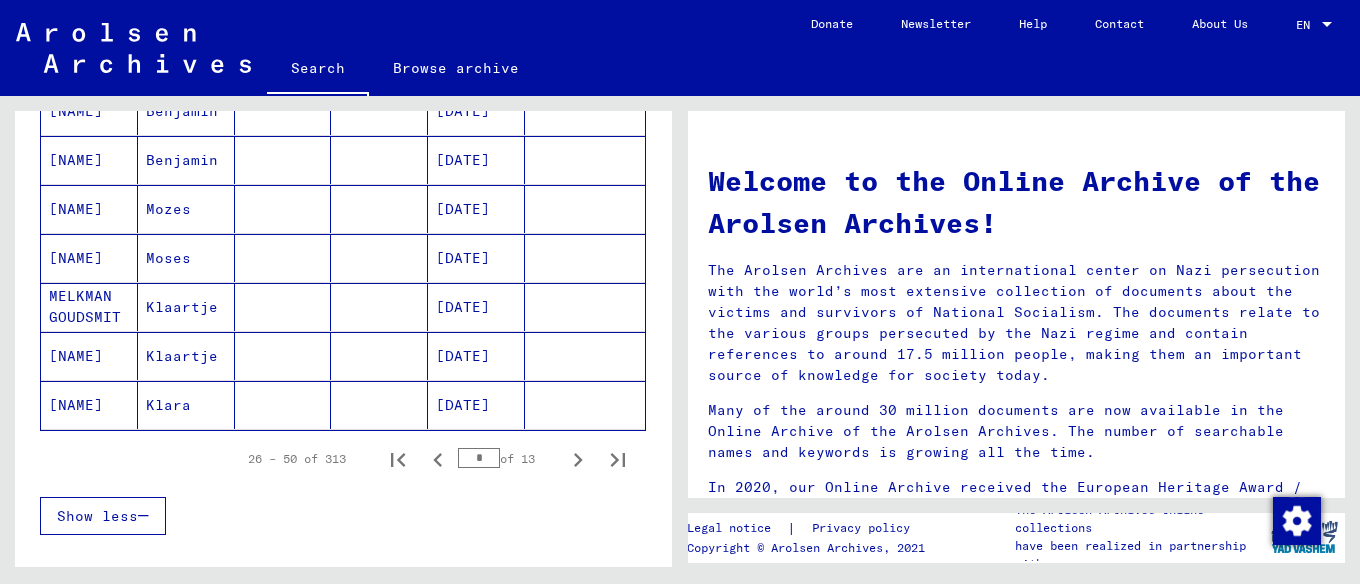 click 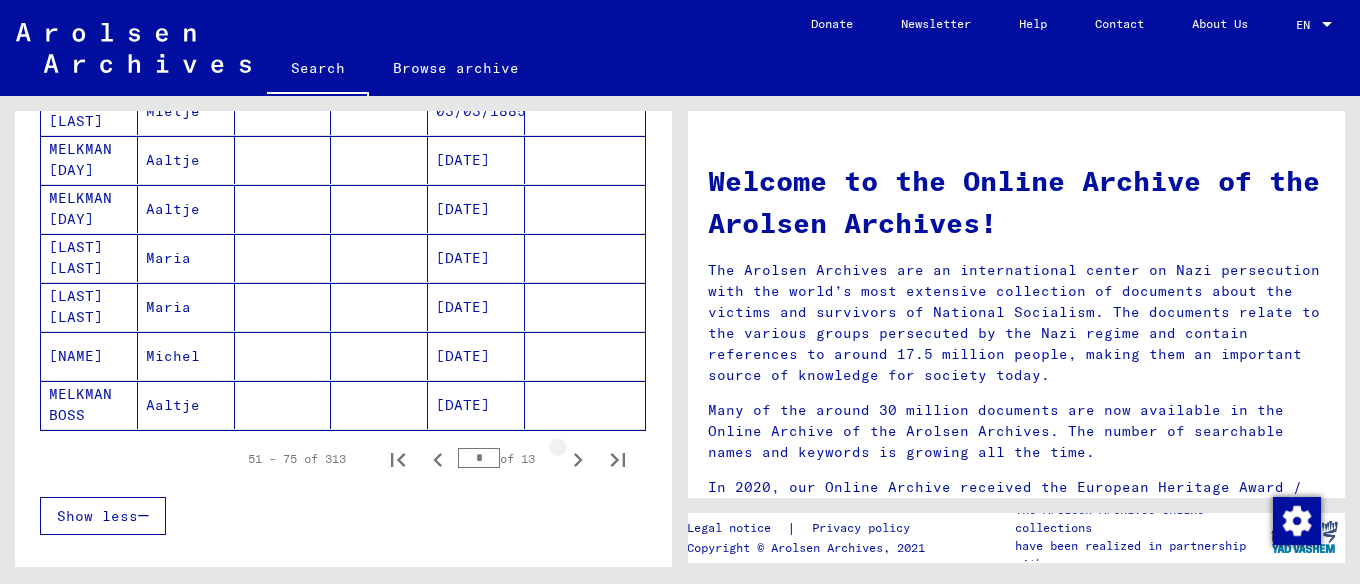 click 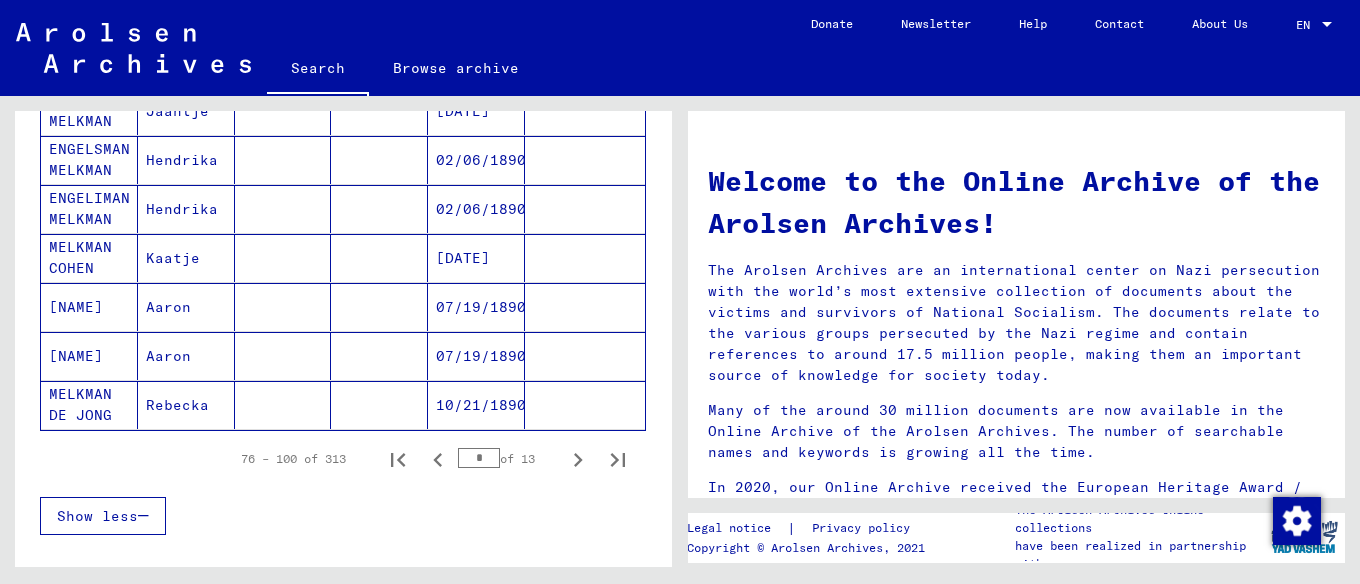 click 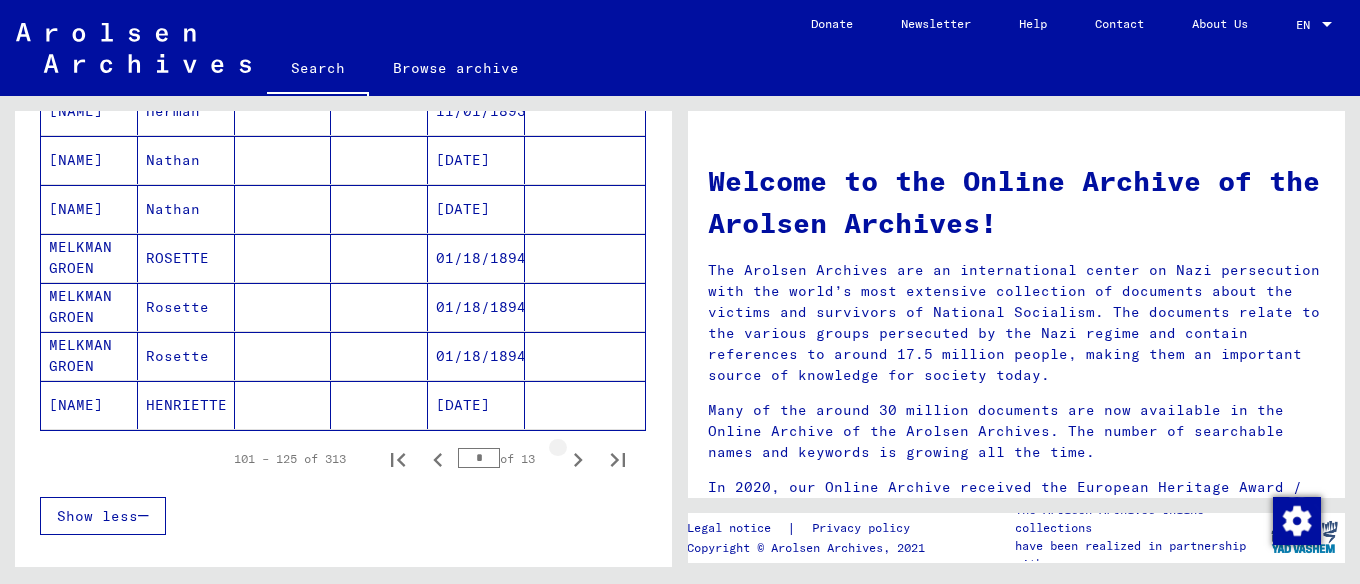 click 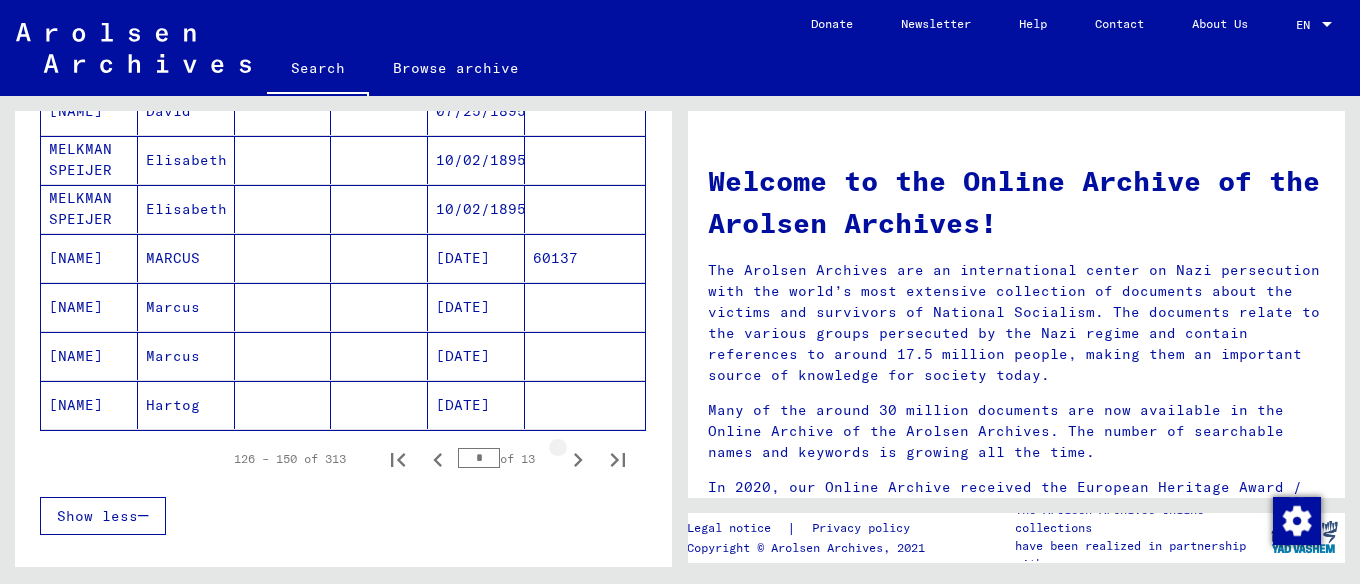 click 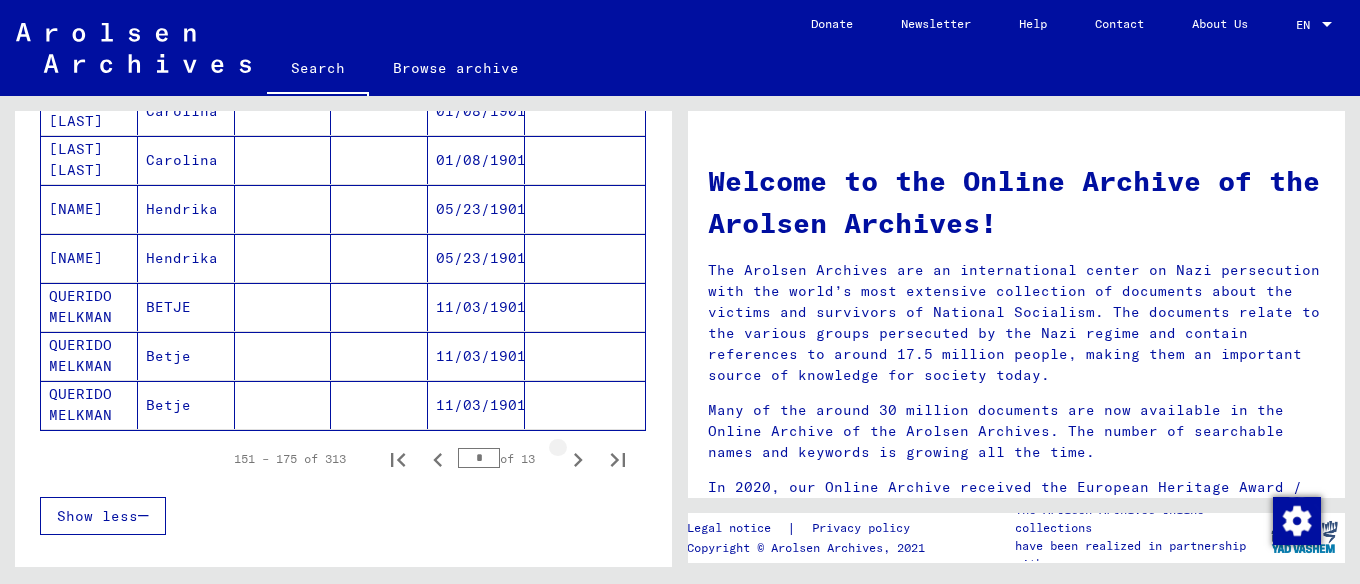 click 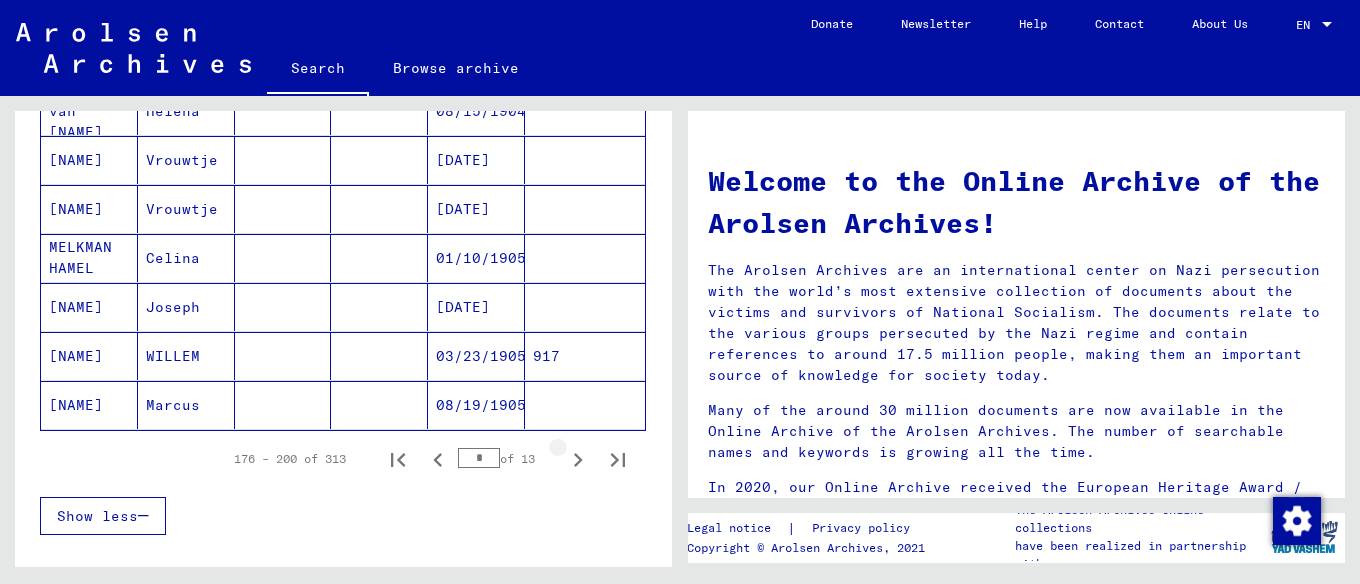click 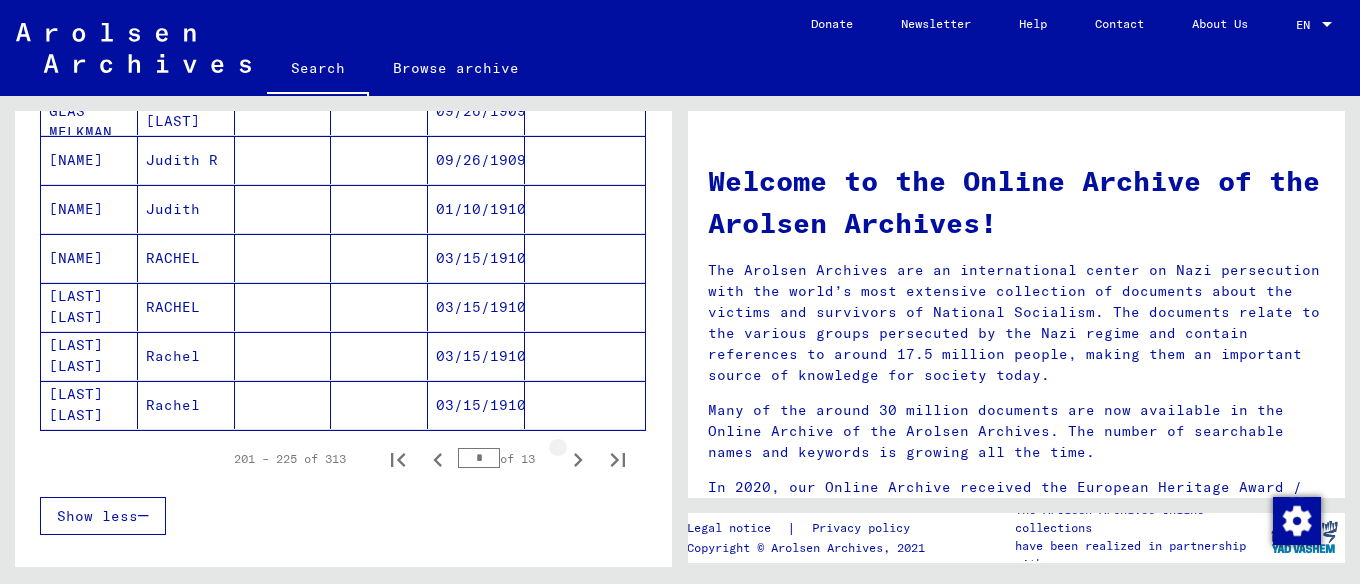 click 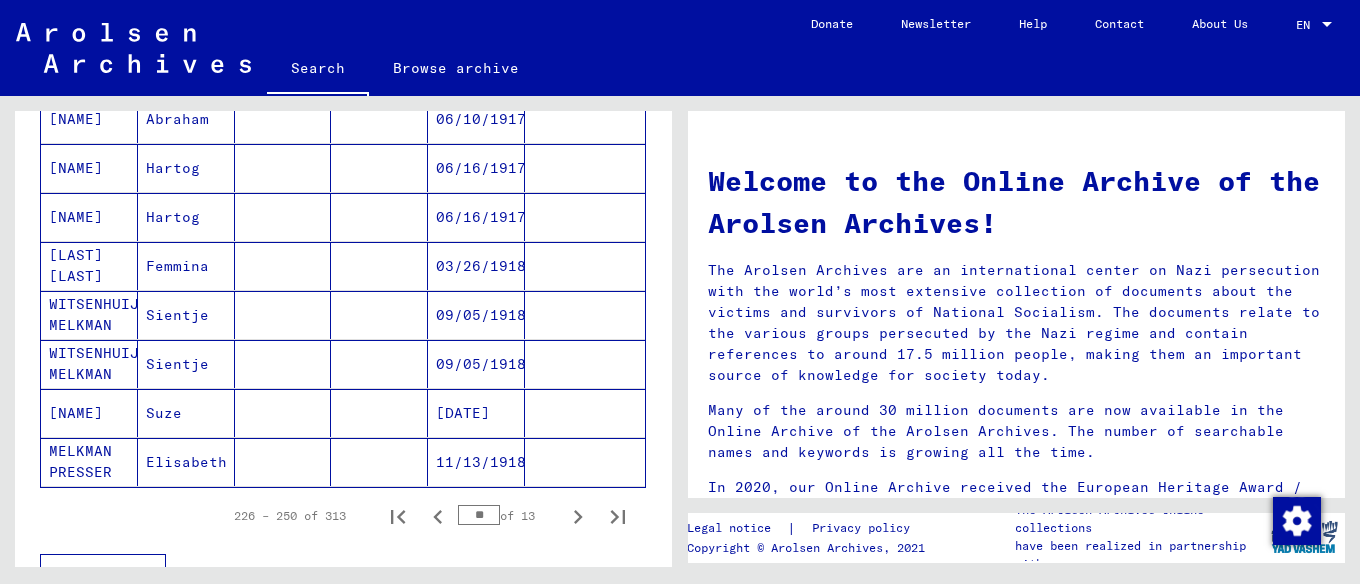 scroll, scrollTop: 1133, scrollLeft: 0, axis: vertical 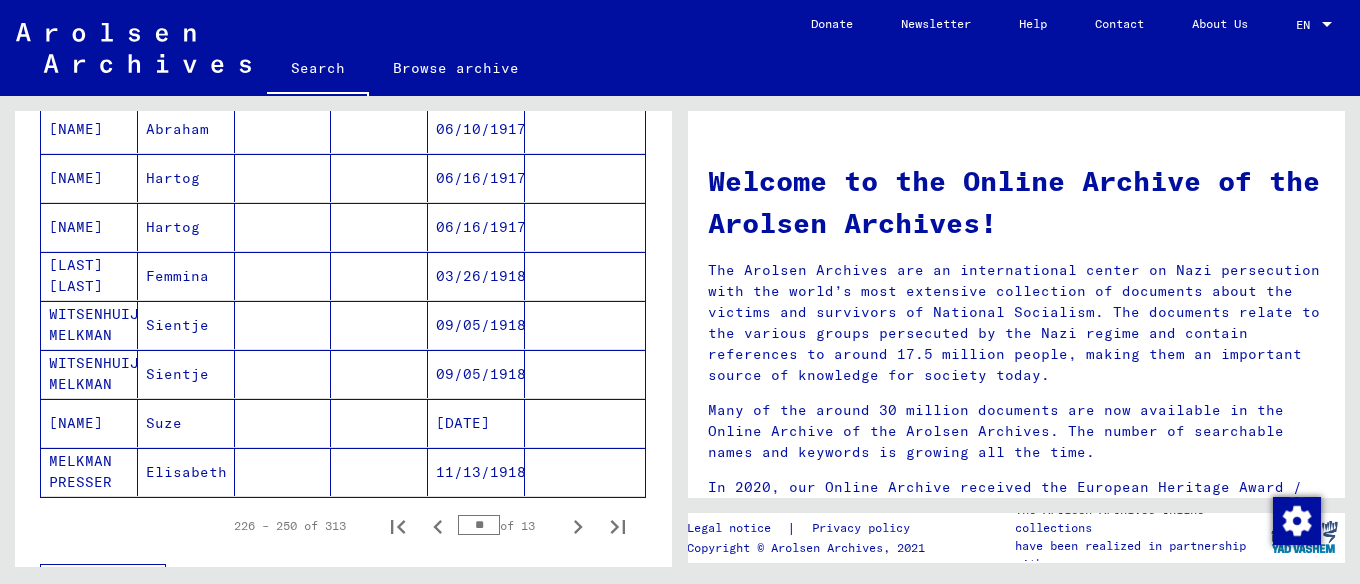 click on "03/26/1918" at bounding box center [476, 325] 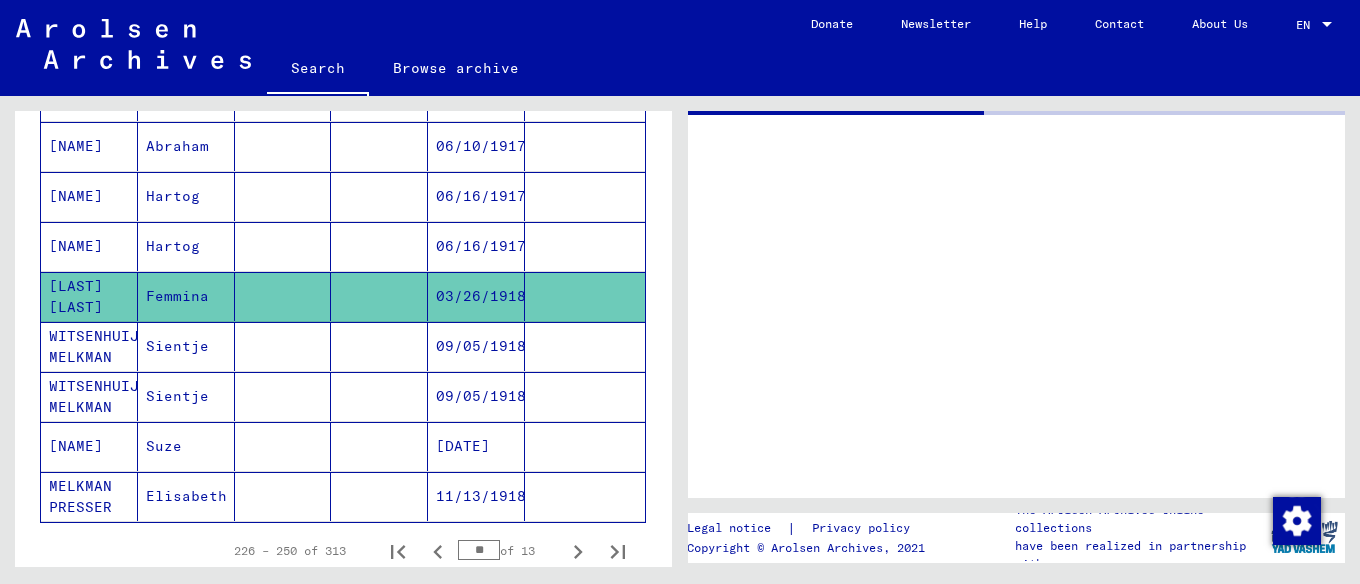 scroll, scrollTop: 1146, scrollLeft: 0, axis: vertical 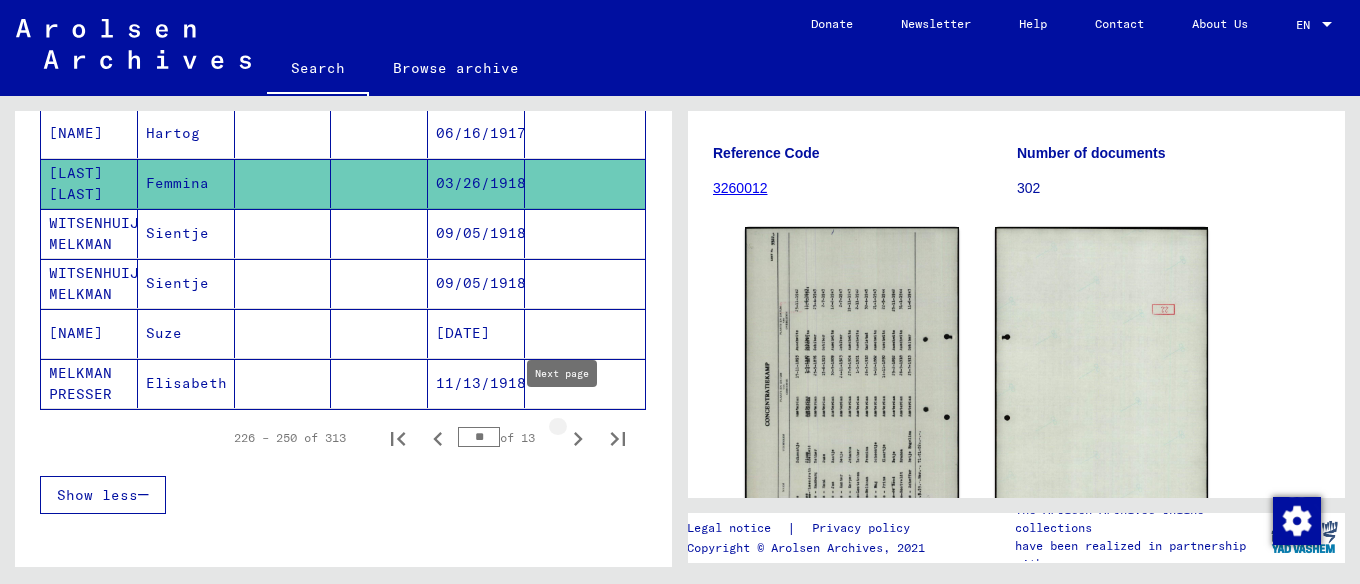 click 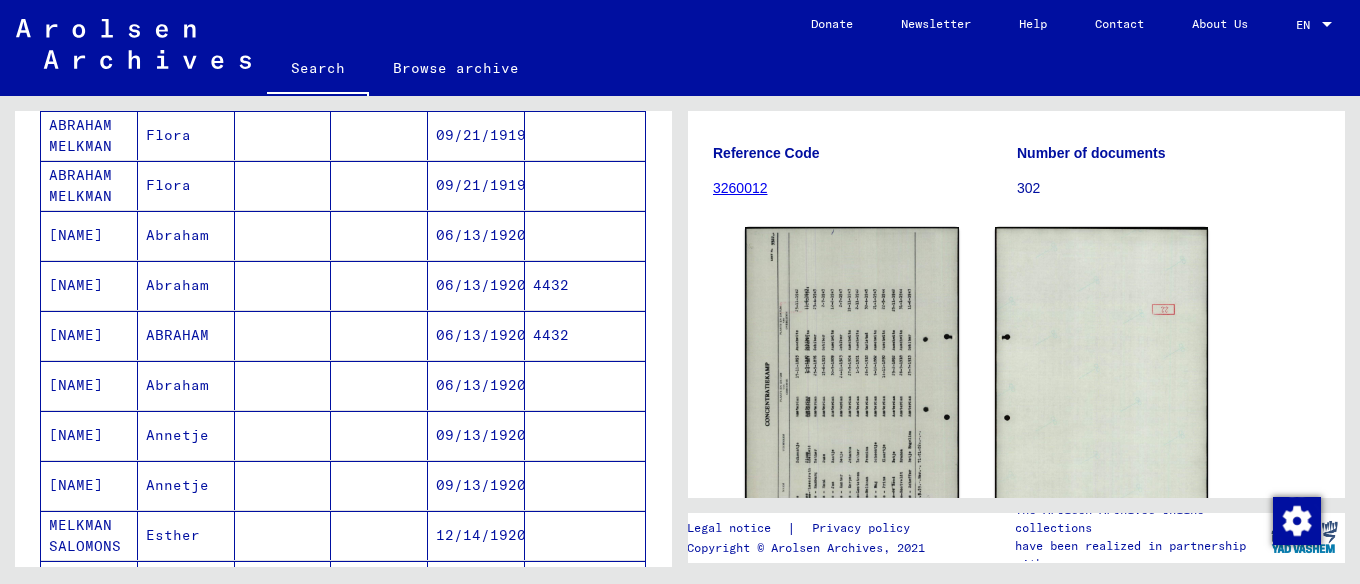 scroll, scrollTop: 179, scrollLeft: 0, axis: vertical 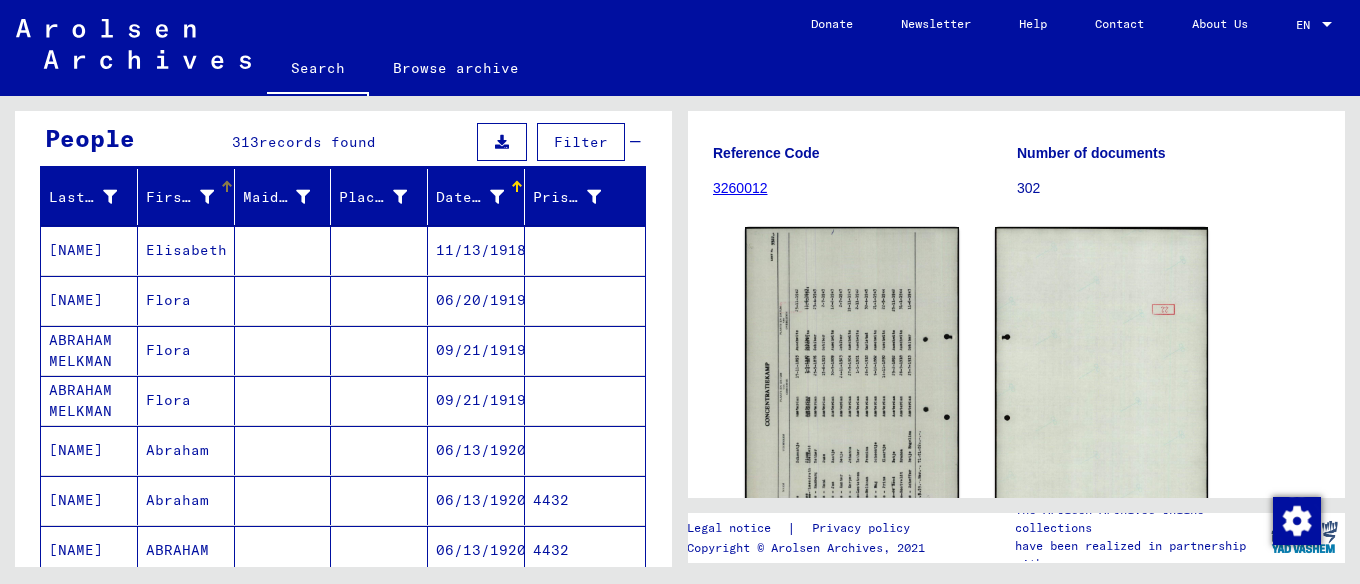 click at bounding box center (229, 184) 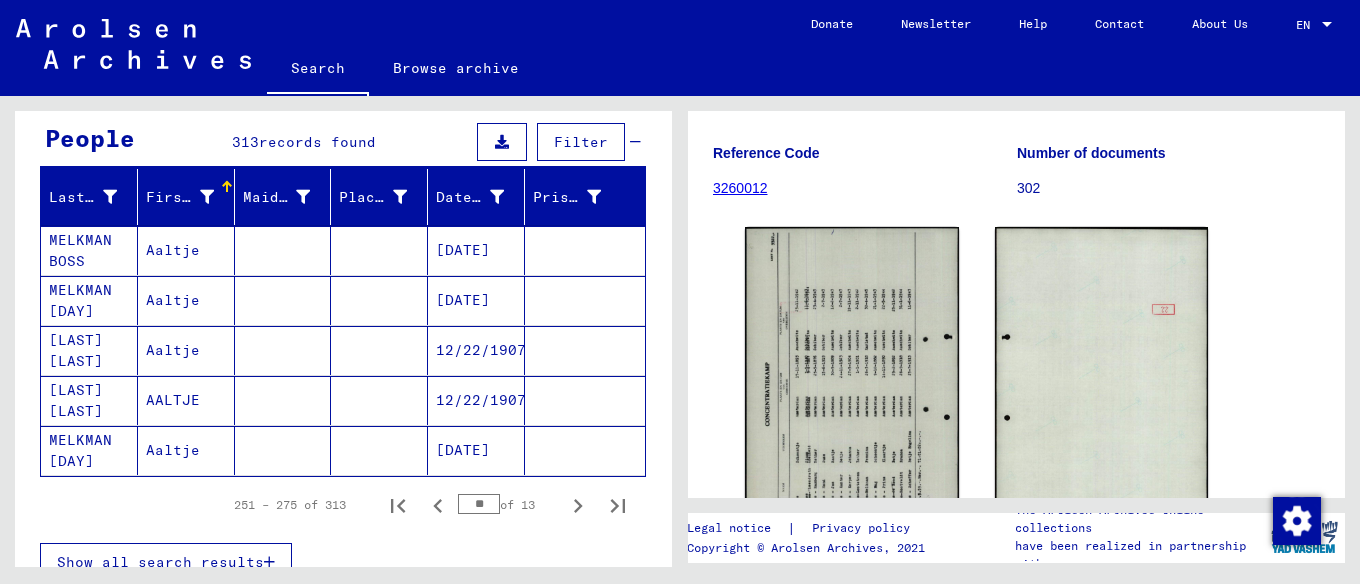 click 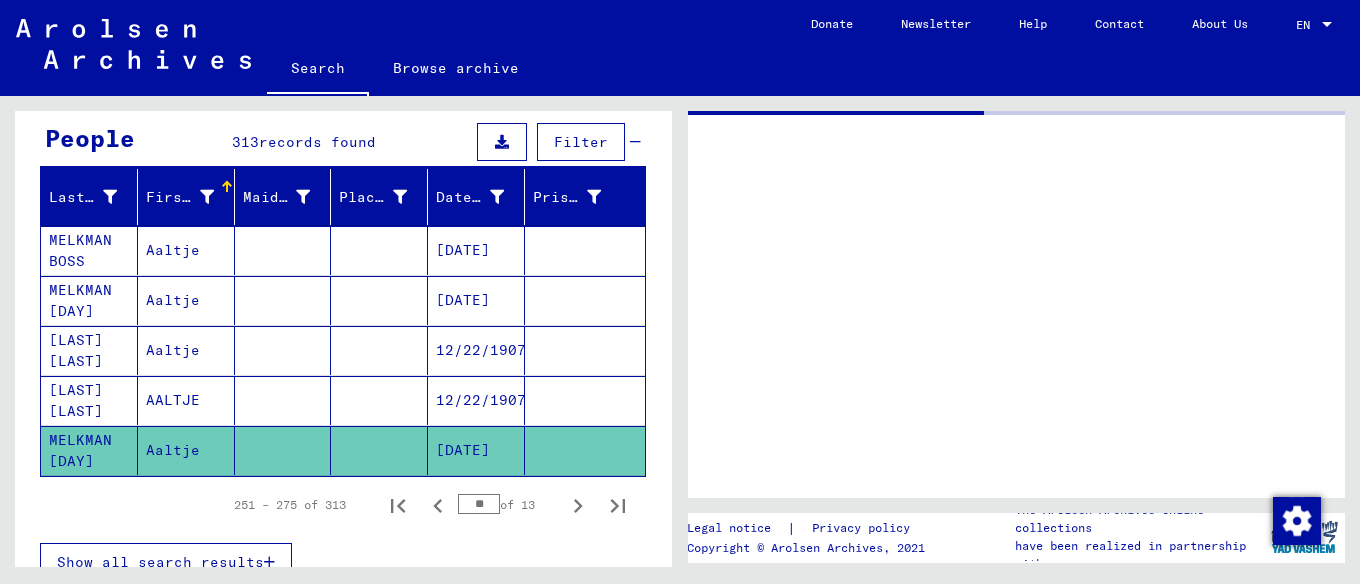 scroll, scrollTop: 0, scrollLeft: 0, axis: both 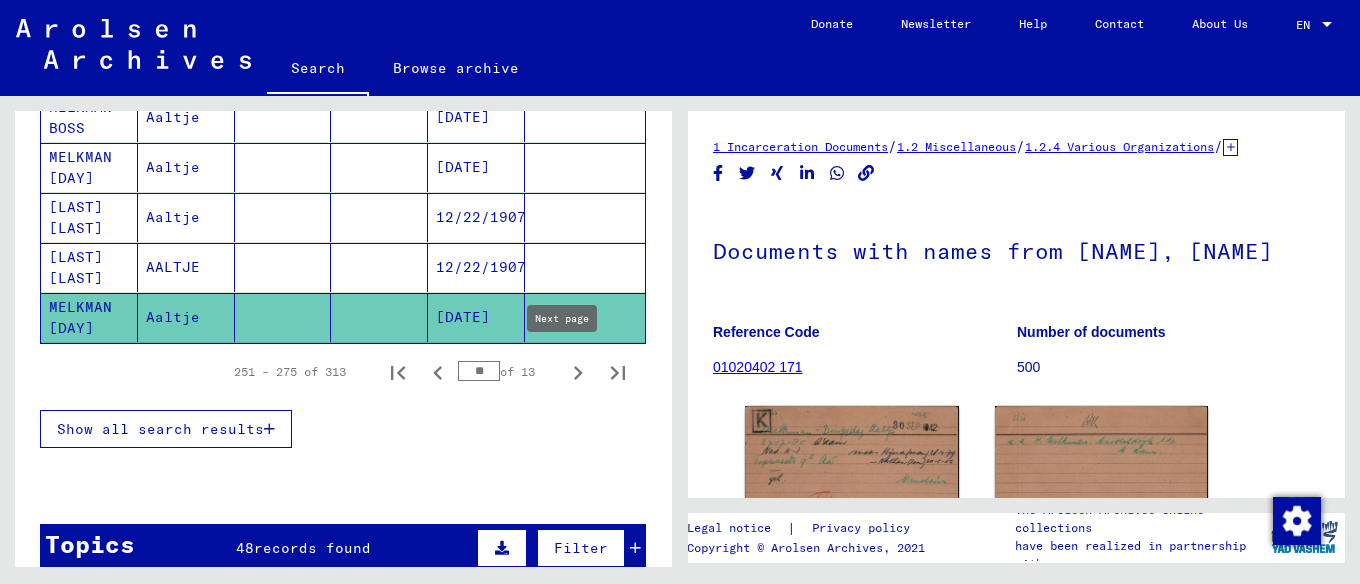 click 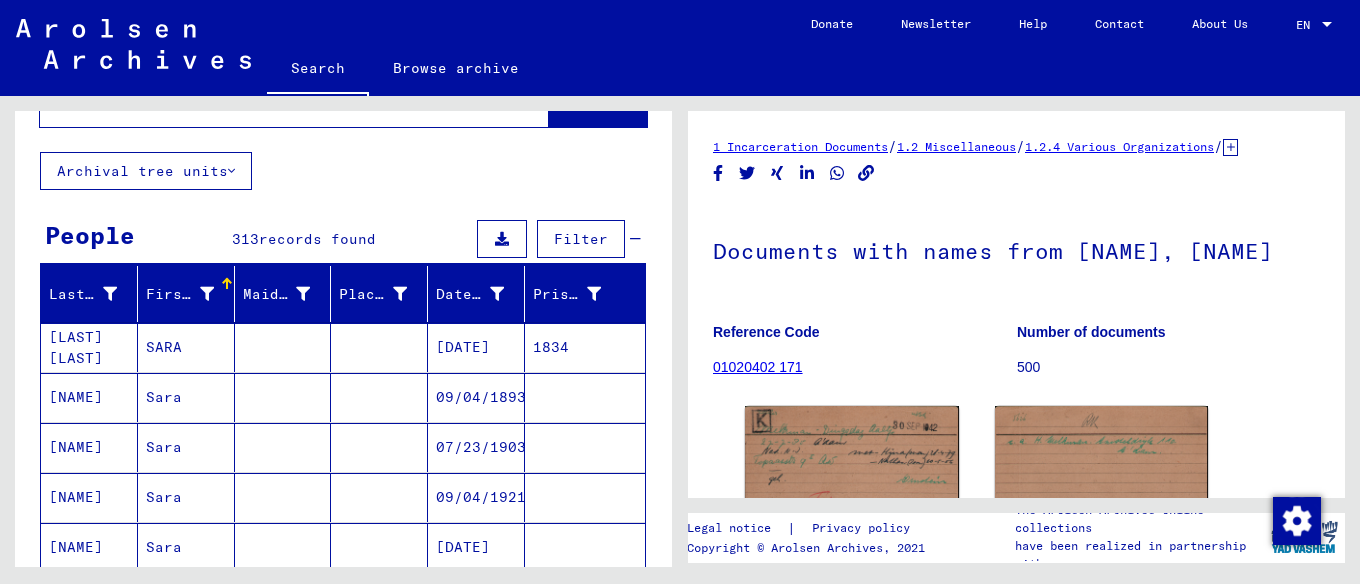scroll, scrollTop: 79, scrollLeft: 0, axis: vertical 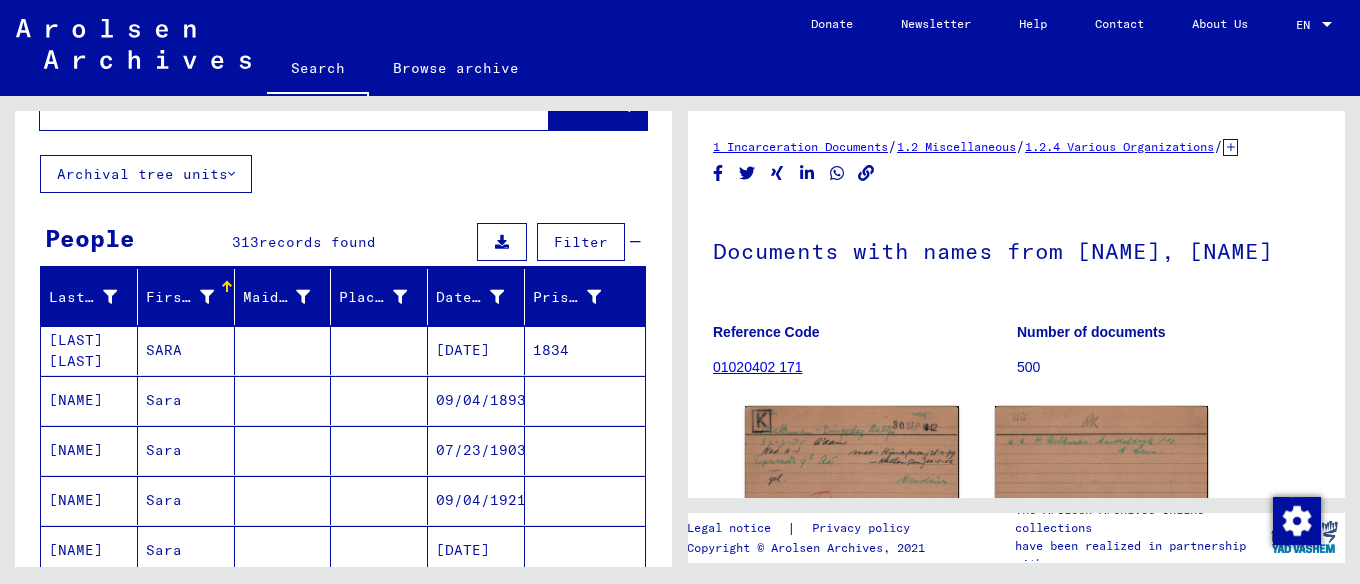 click at bounding box center (227, 287) 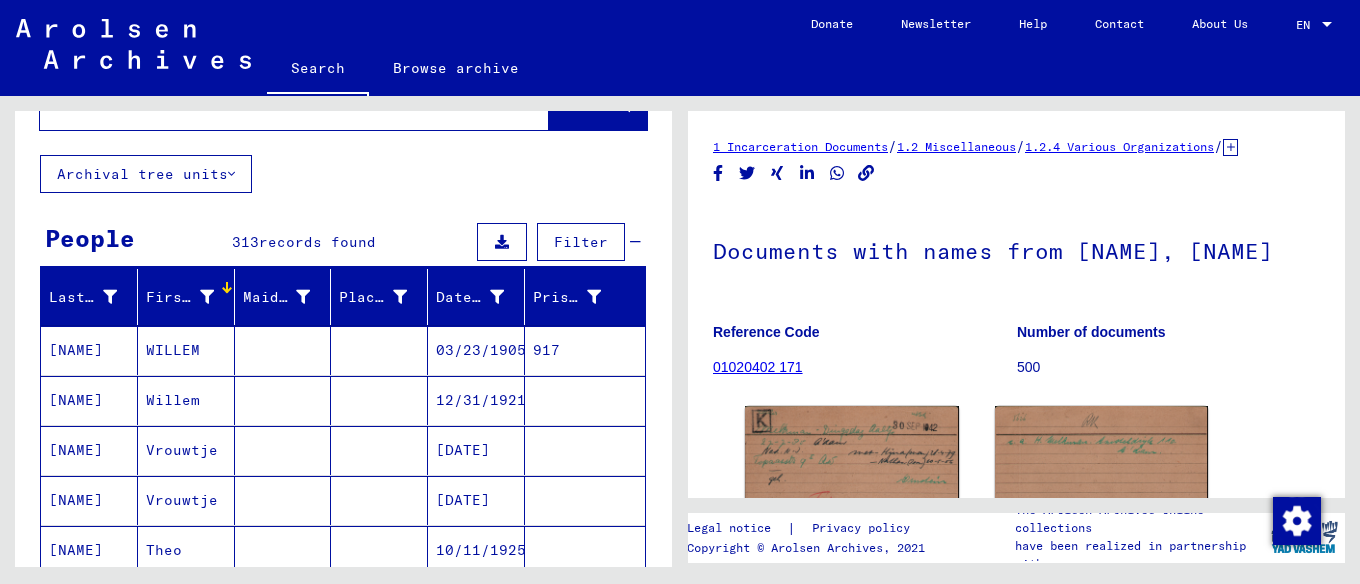 click at bounding box center [226, 292] 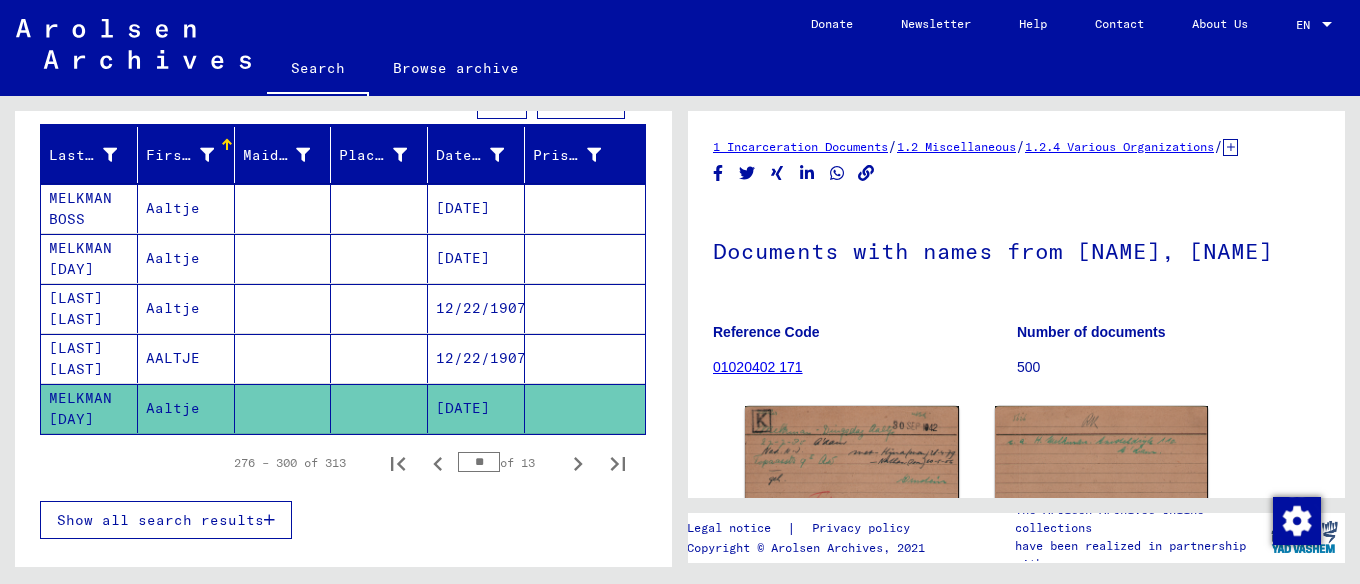 scroll, scrollTop: 246, scrollLeft: 0, axis: vertical 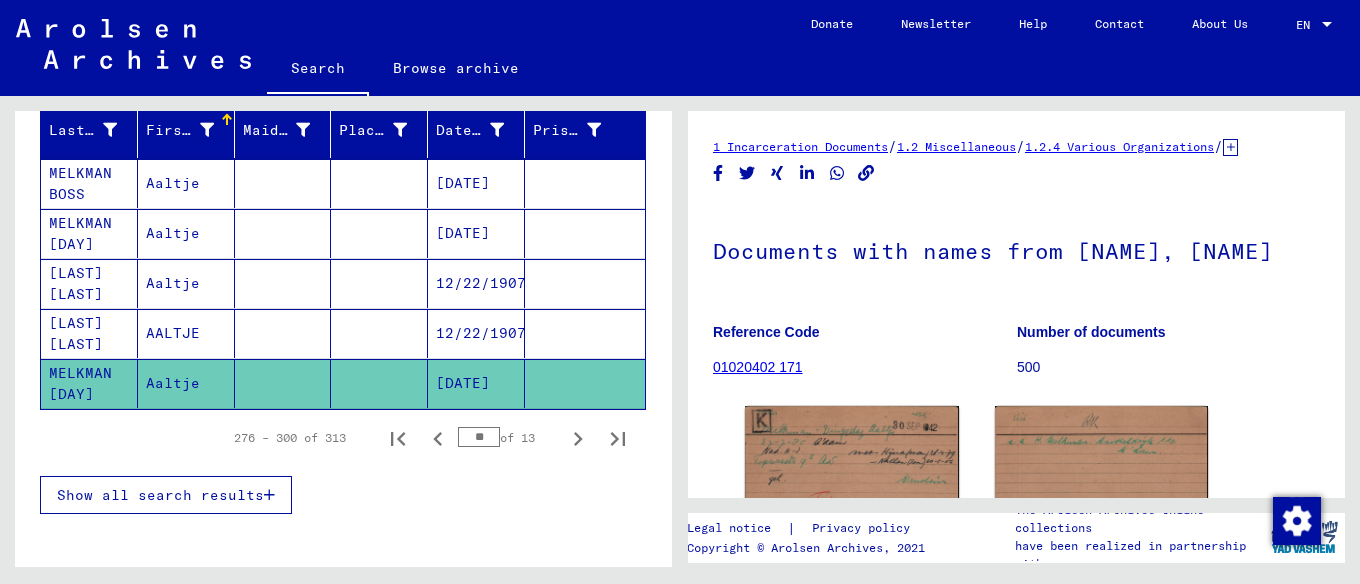 click 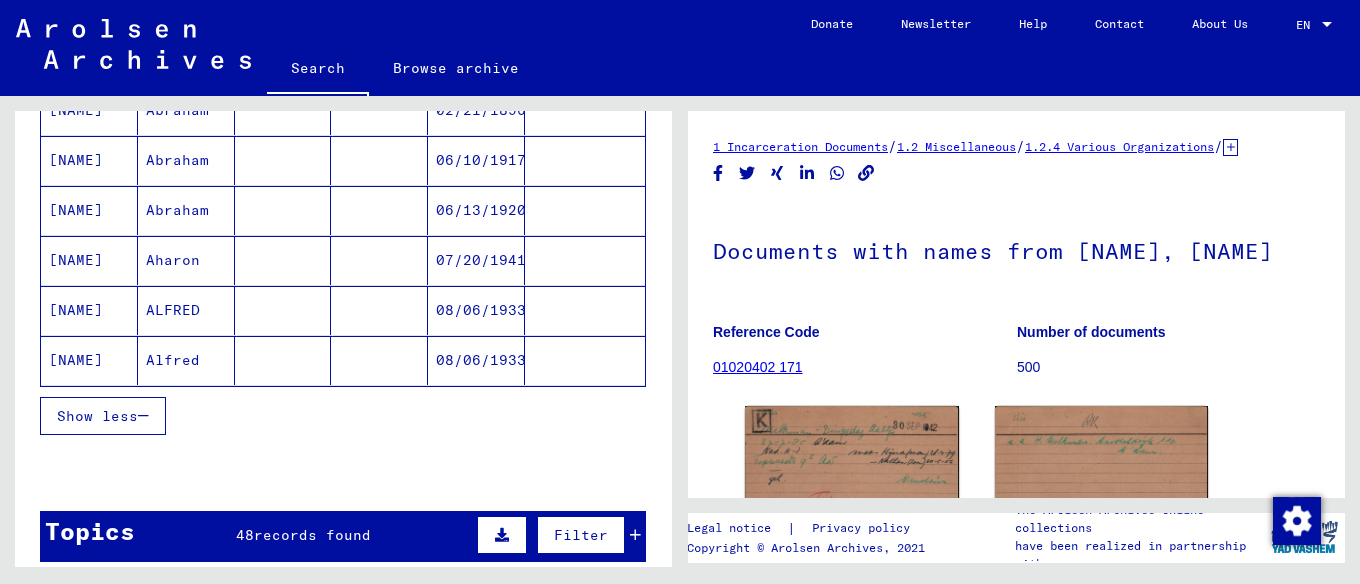 scroll, scrollTop: 1312, scrollLeft: 0, axis: vertical 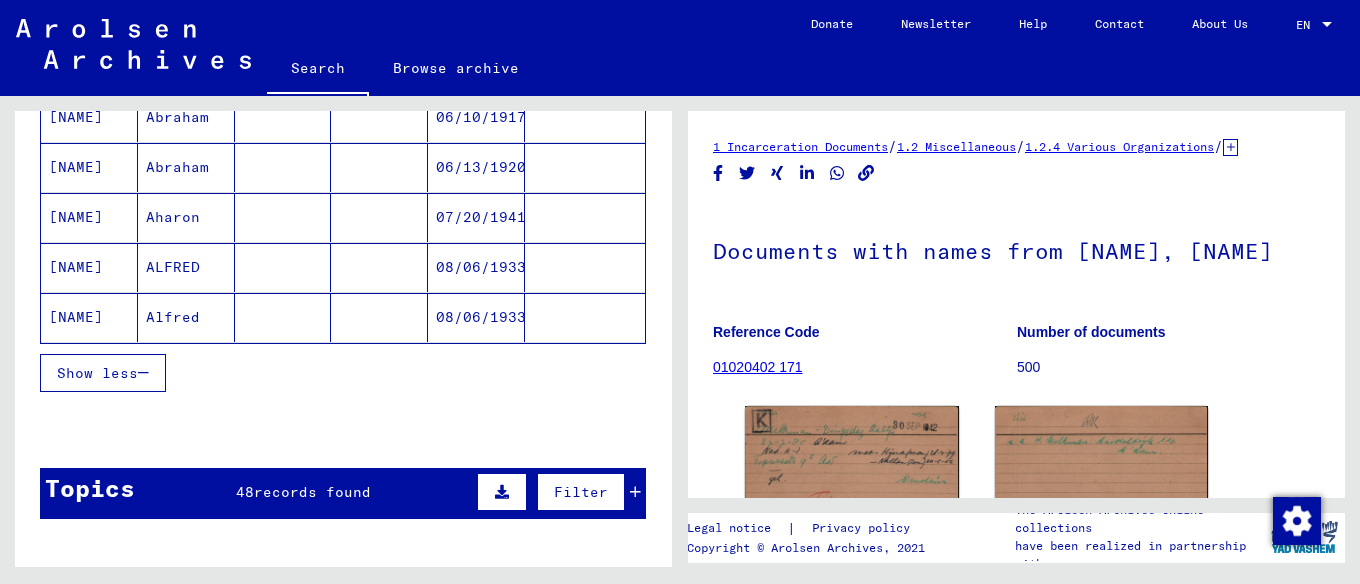 click 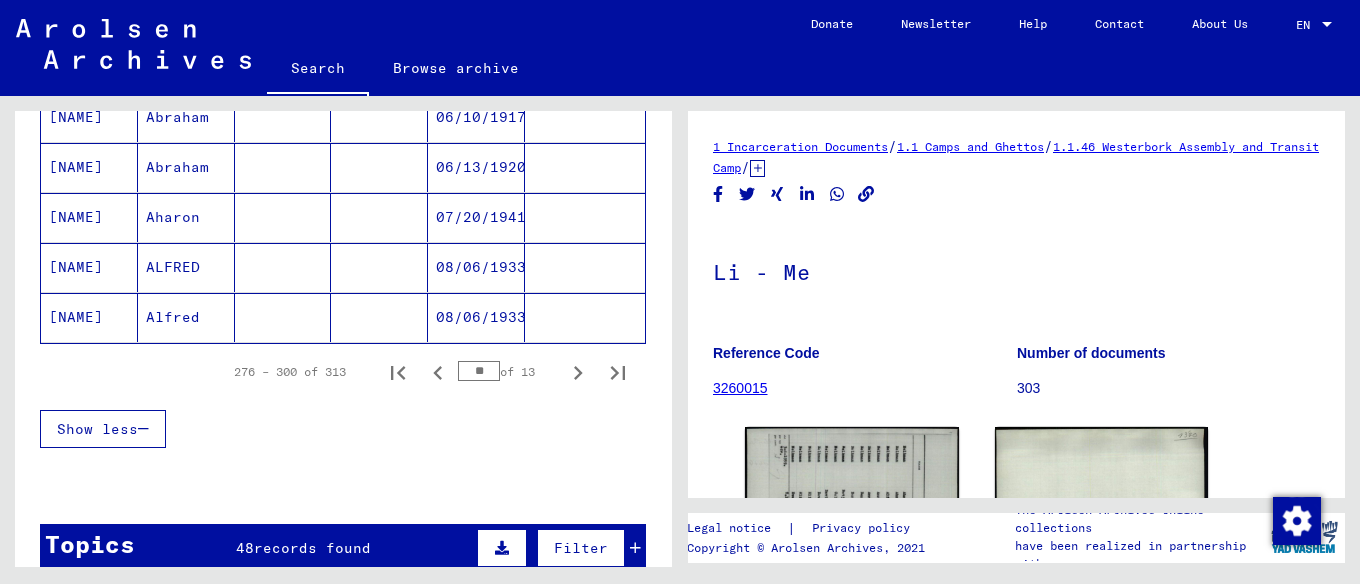 scroll, scrollTop: 0, scrollLeft: 0, axis: both 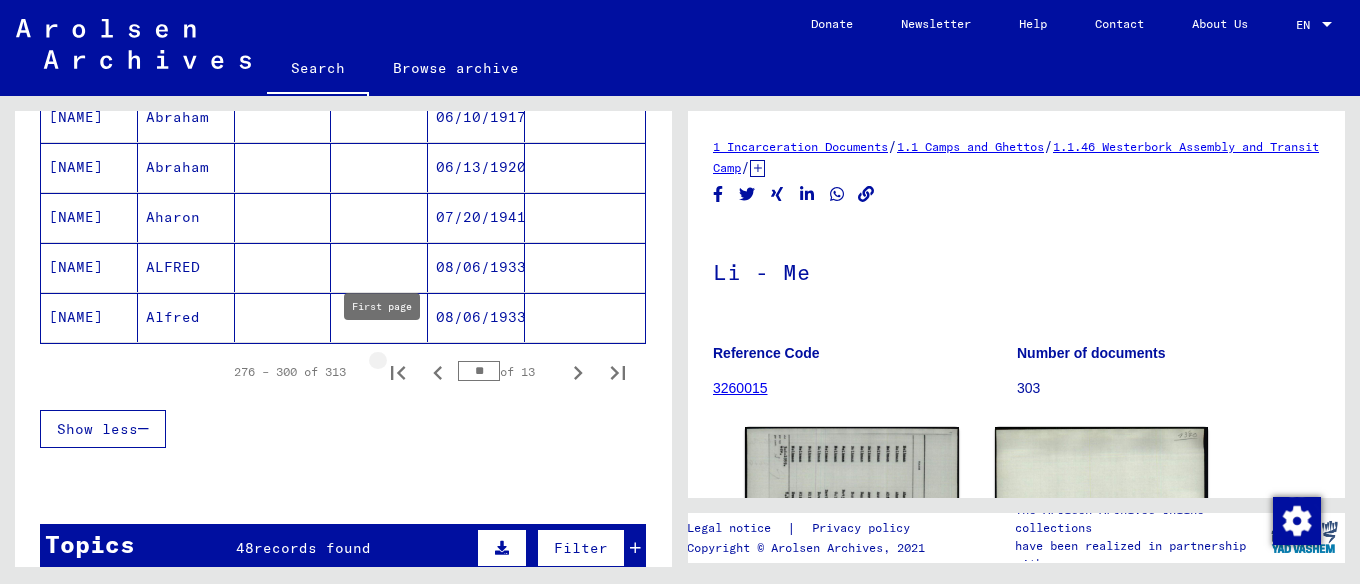 click 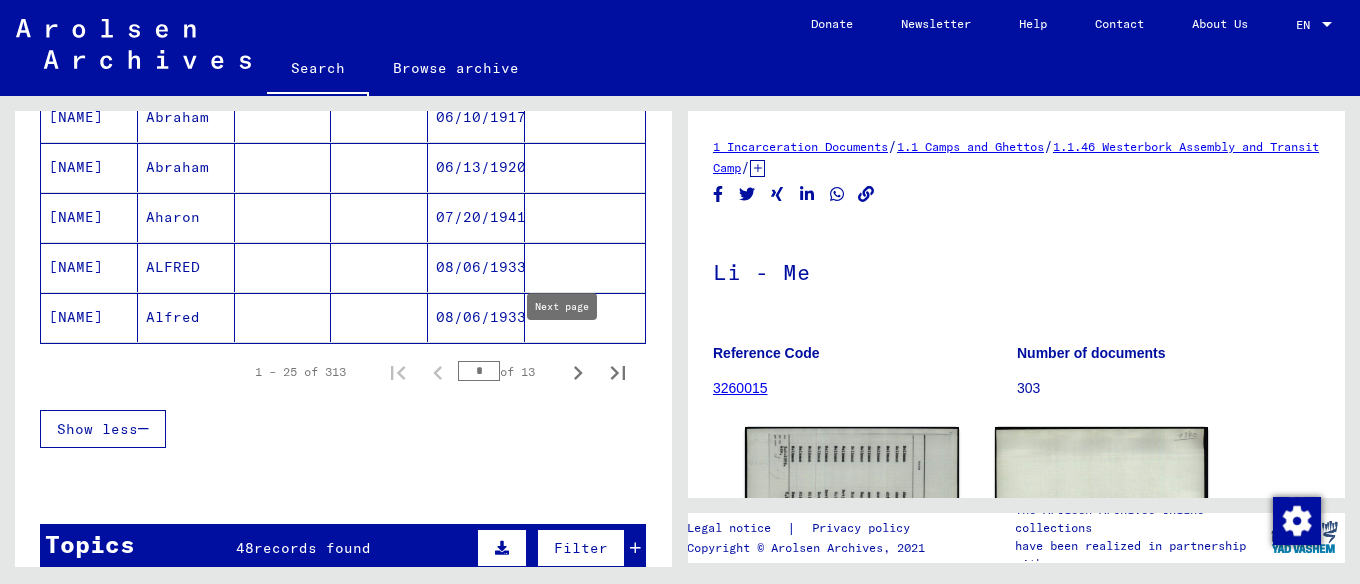 click 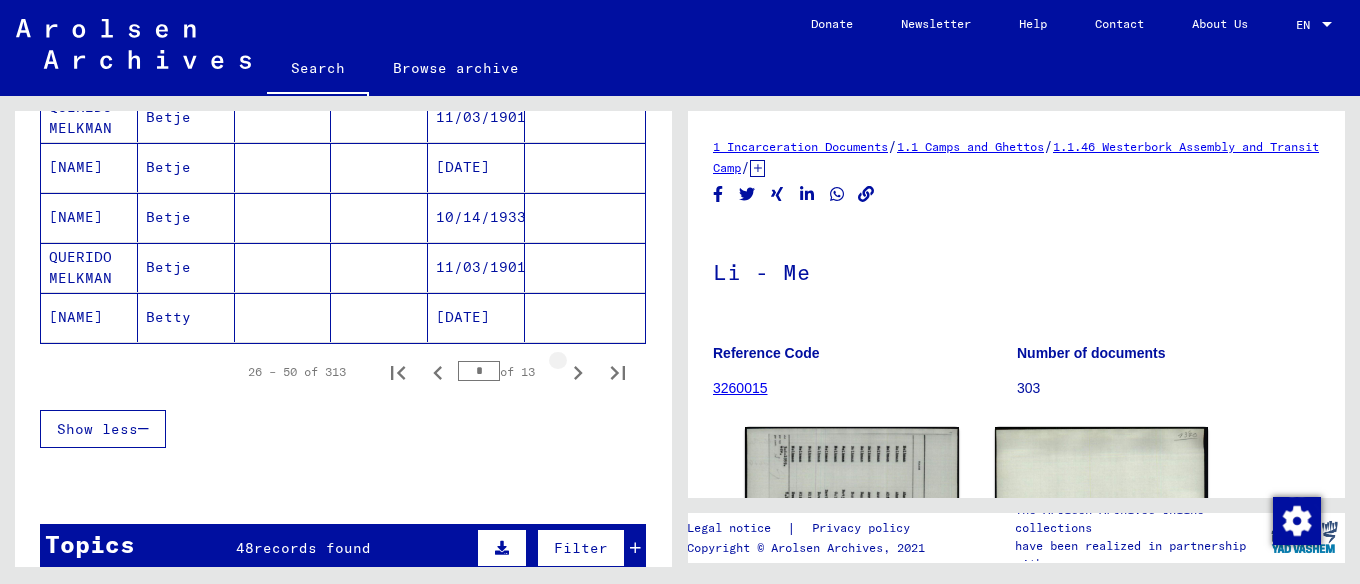 click 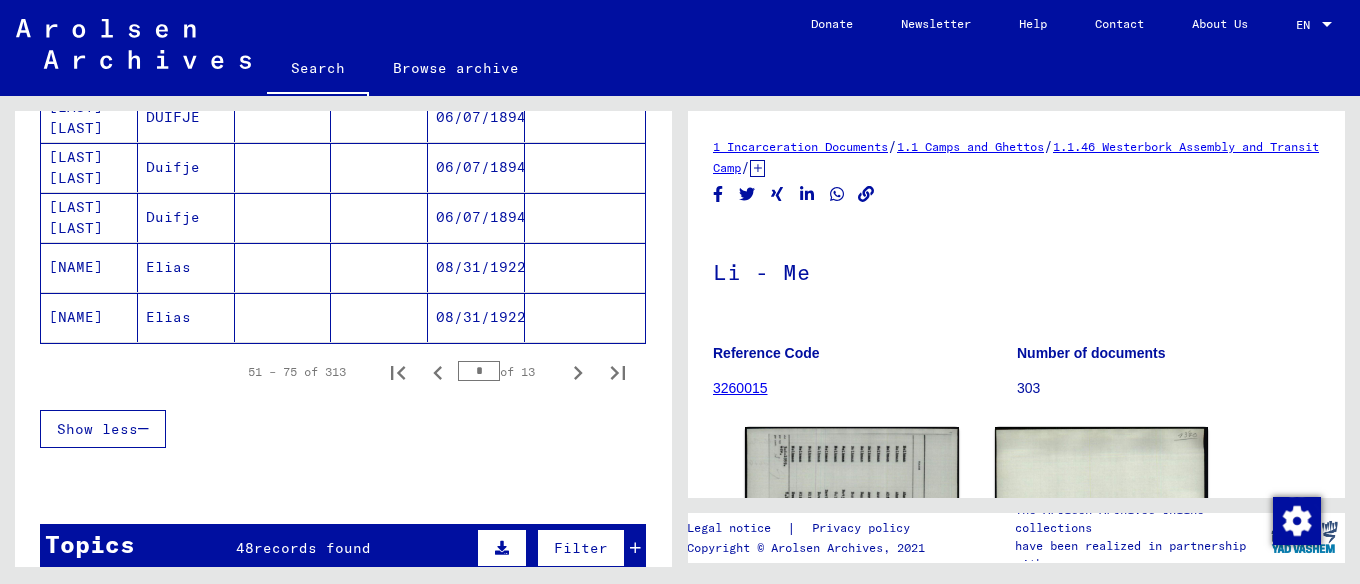 click 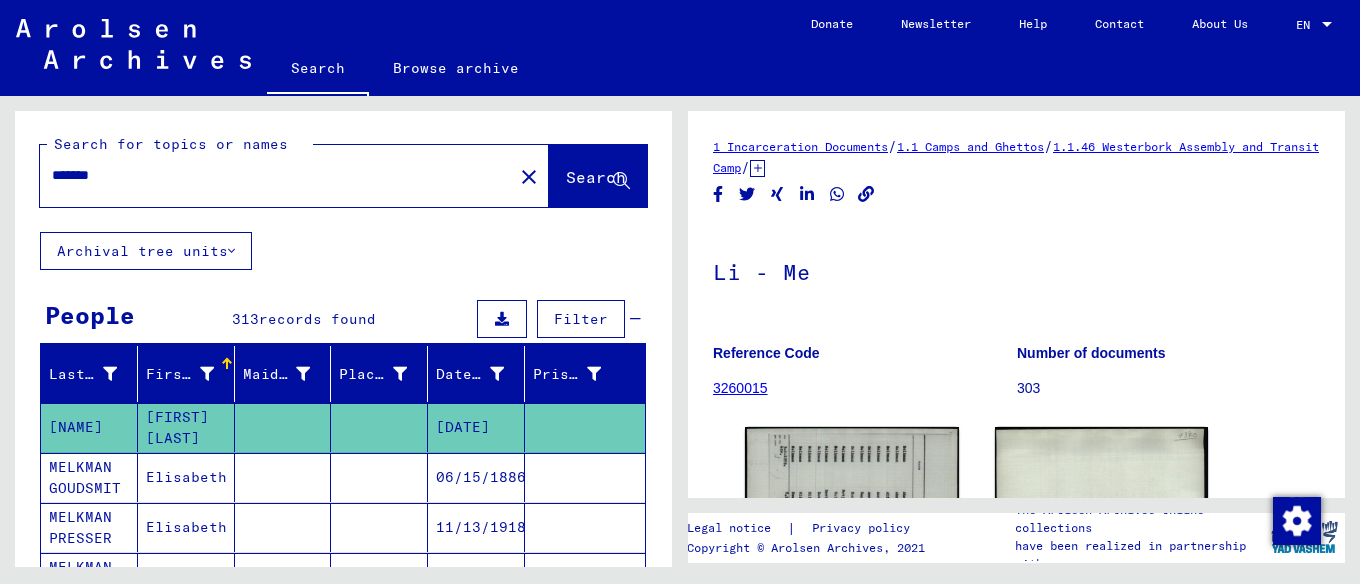 scroll, scrollTop: 0, scrollLeft: 0, axis: both 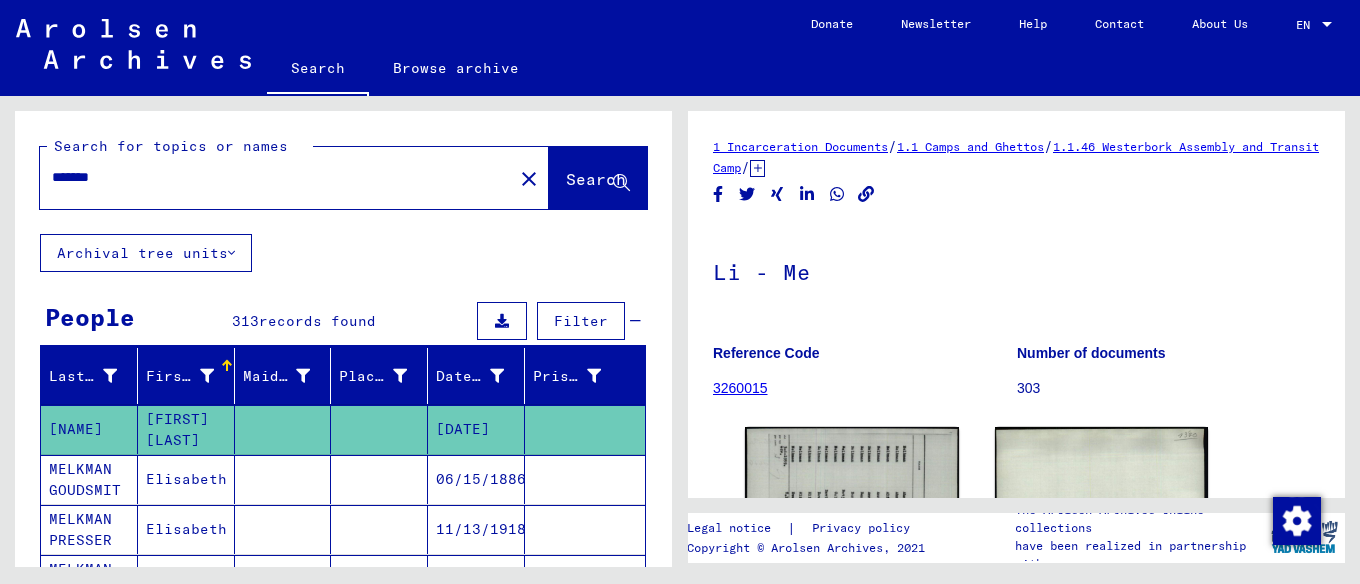 drag, startPoint x: 117, startPoint y: 176, endPoint x: 8, endPoint y: 168, distance: 109.29318 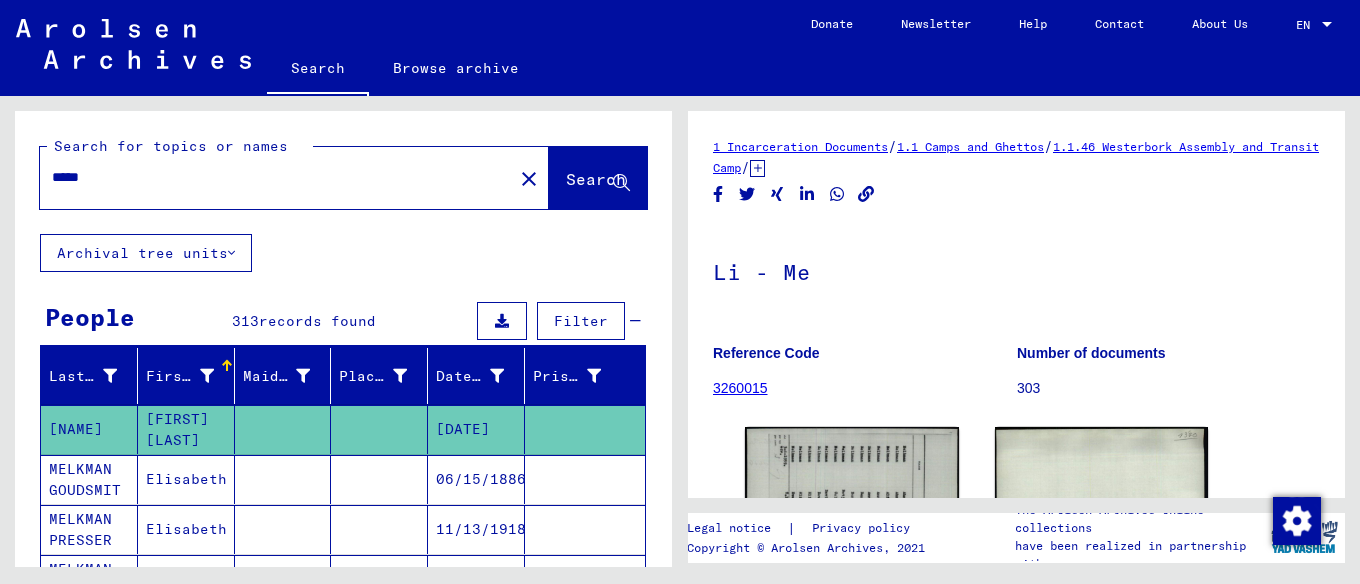 type on "*****" 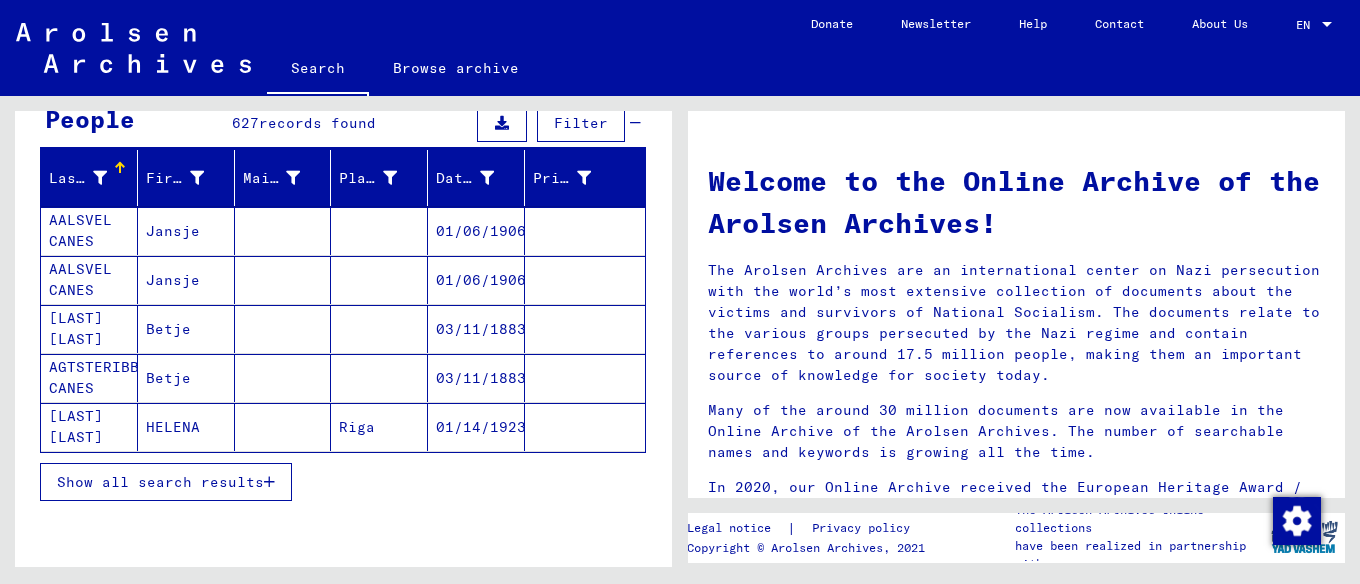 scroll, scrollTop: 200, scrollLeft: 0, axis: vertical 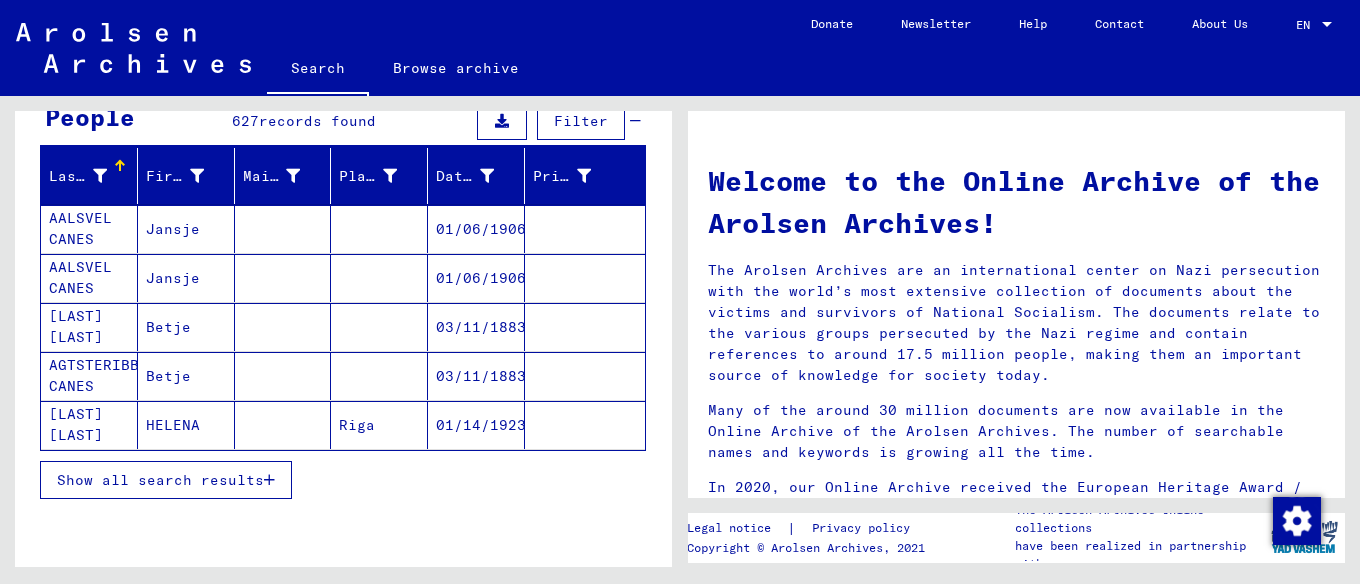click on "Show all search results" at bounding box center [160, 480] 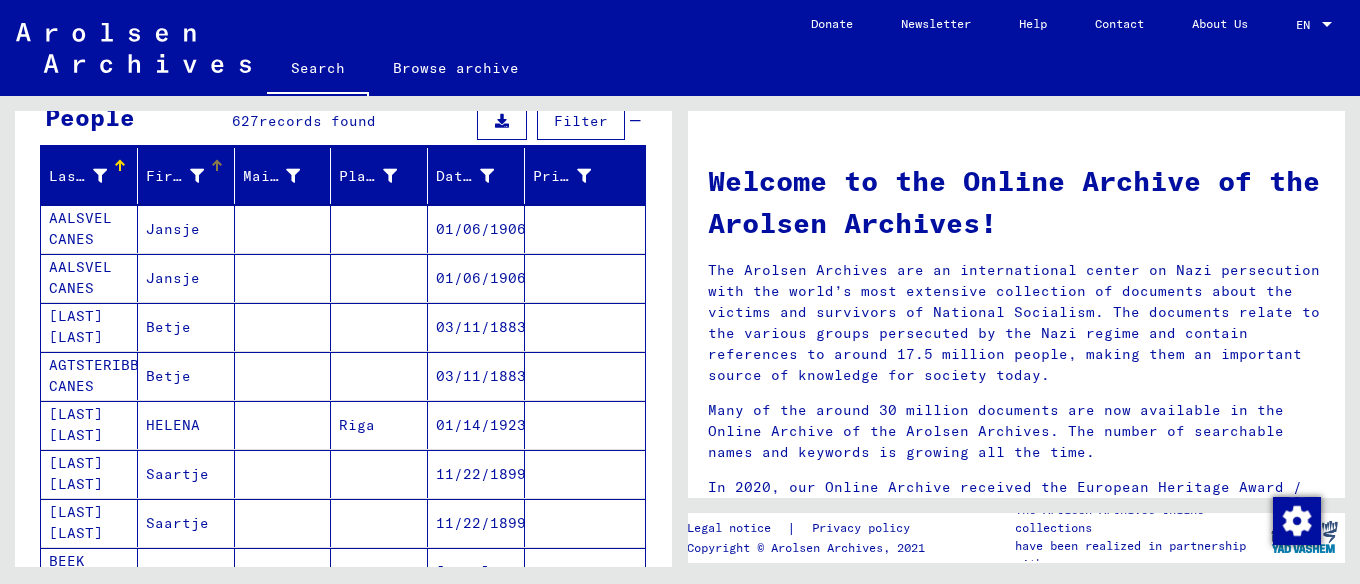click at bounding box center [217, 166] 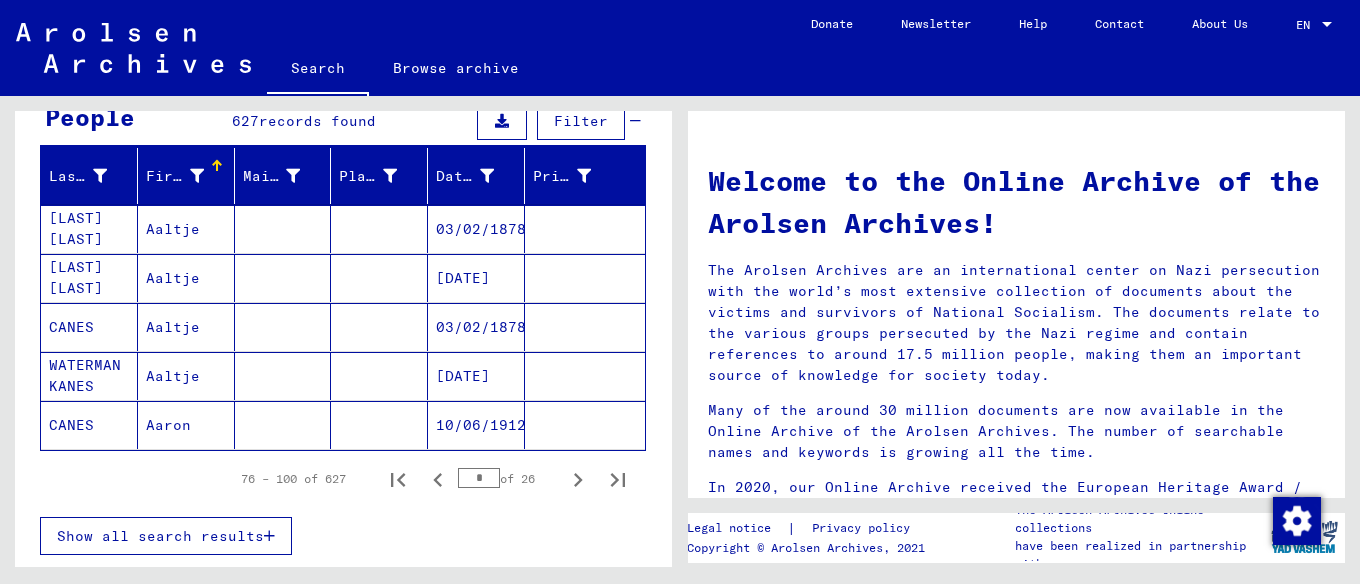 click on "Aaron" 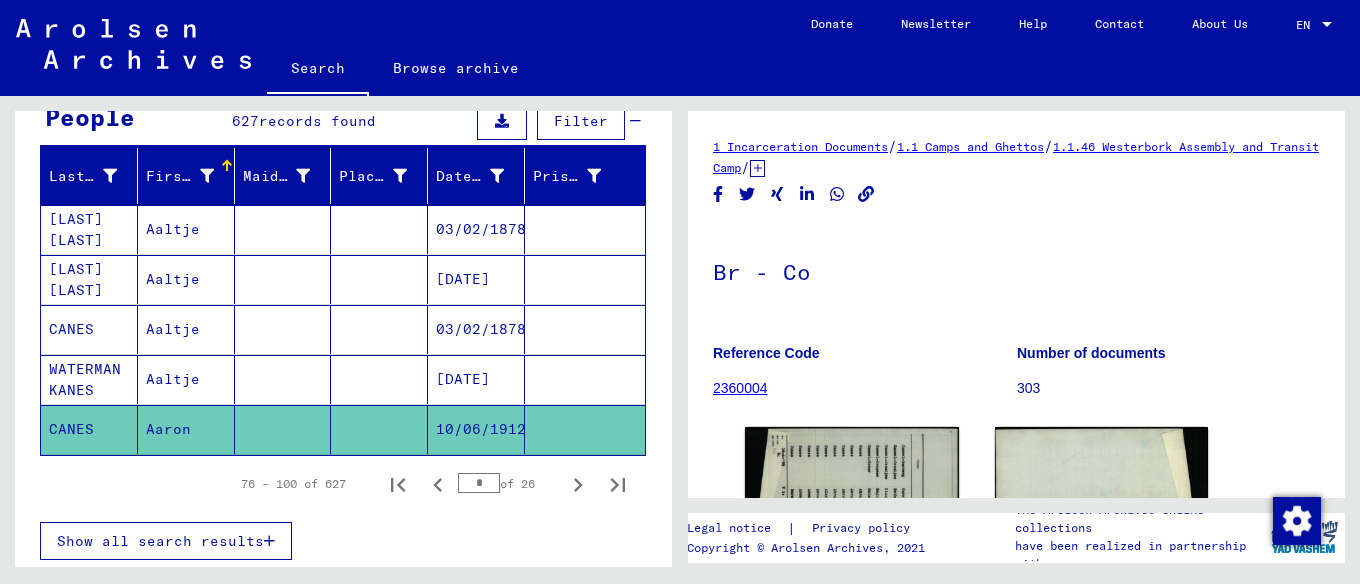 scroll, scrollTop: 0, scrollLeft: 0, axis: both 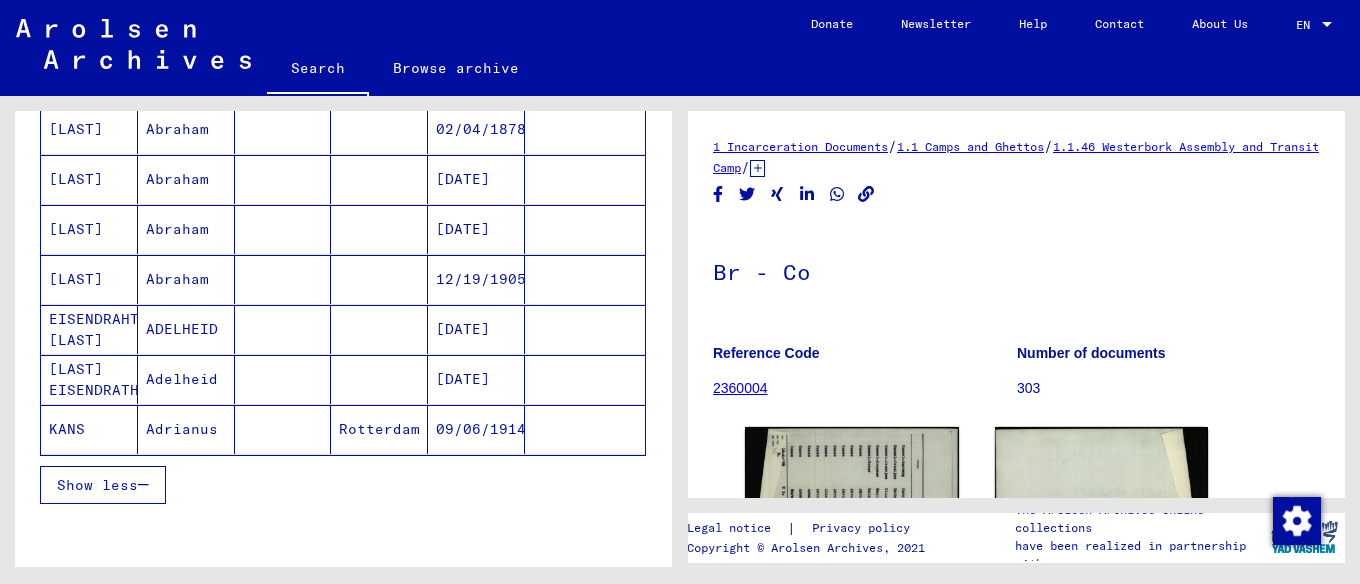 click on "09/06/1914" 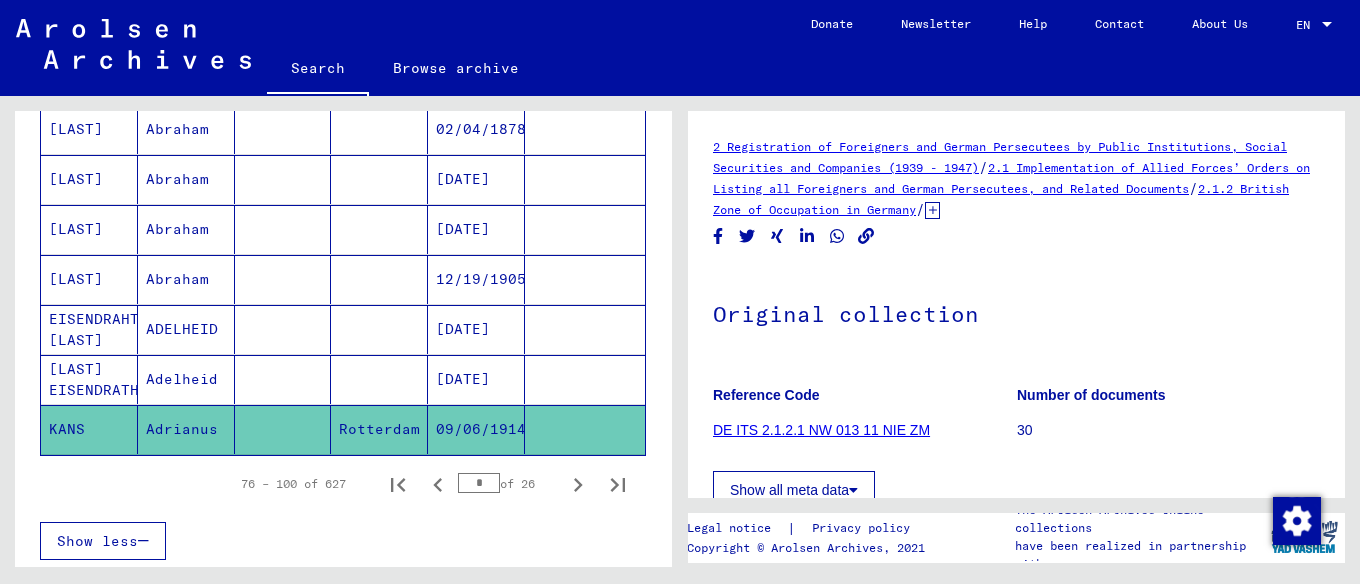 scroll, scrollTop: 0, scrollLeft: 0, axis: both 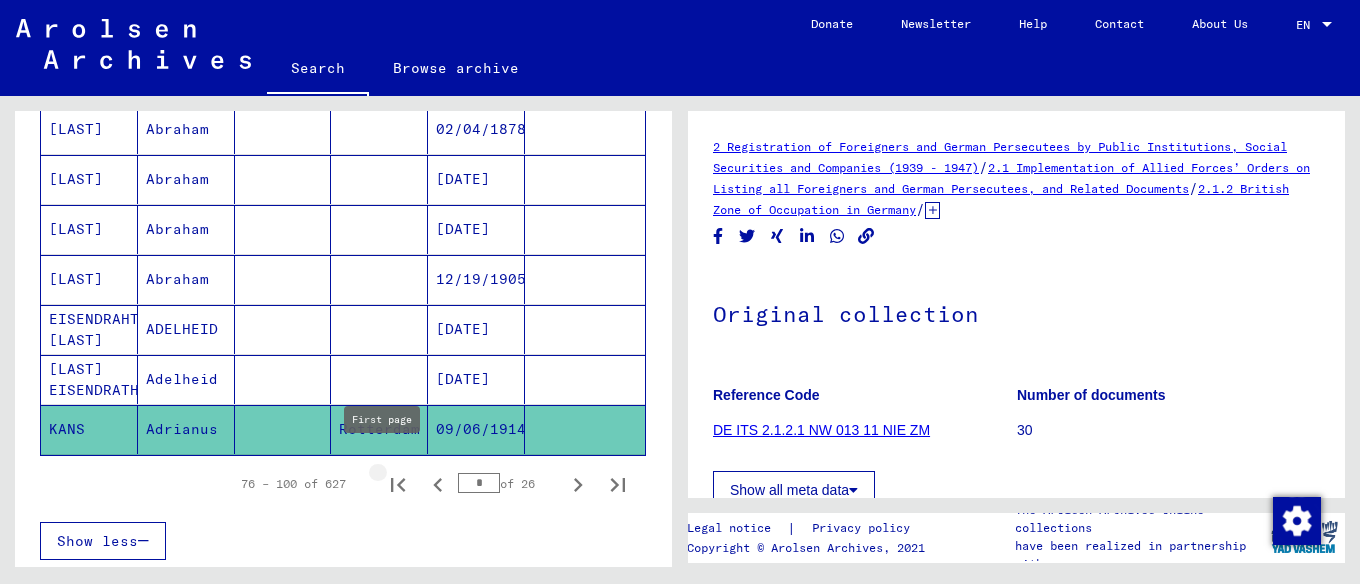 click 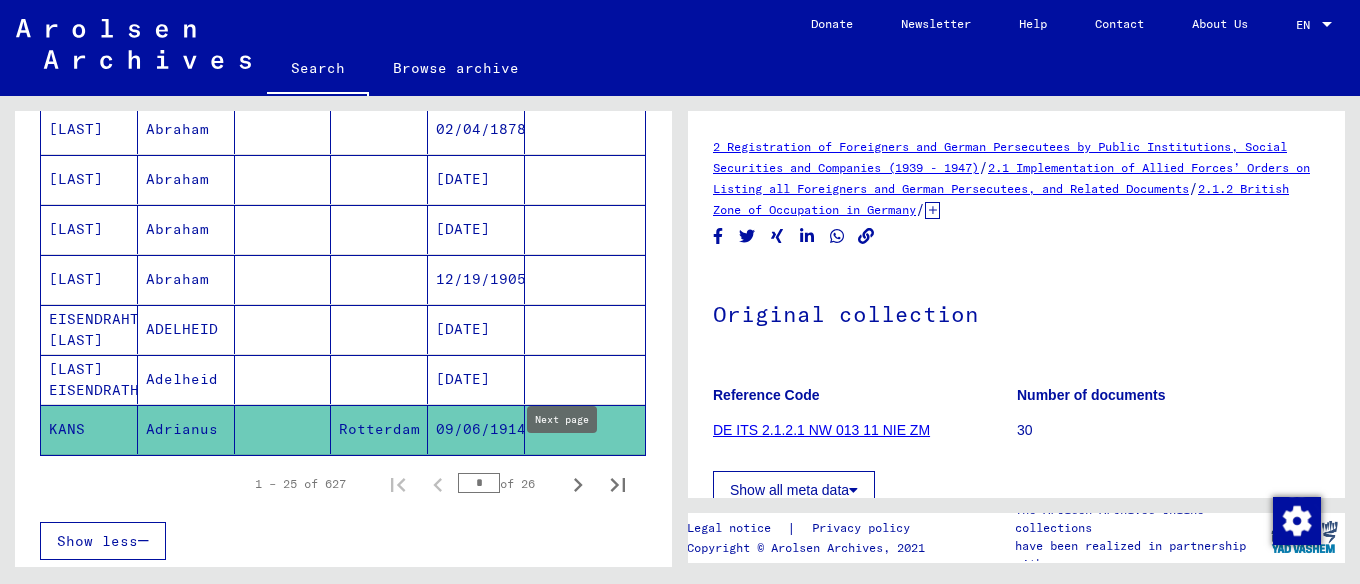 click 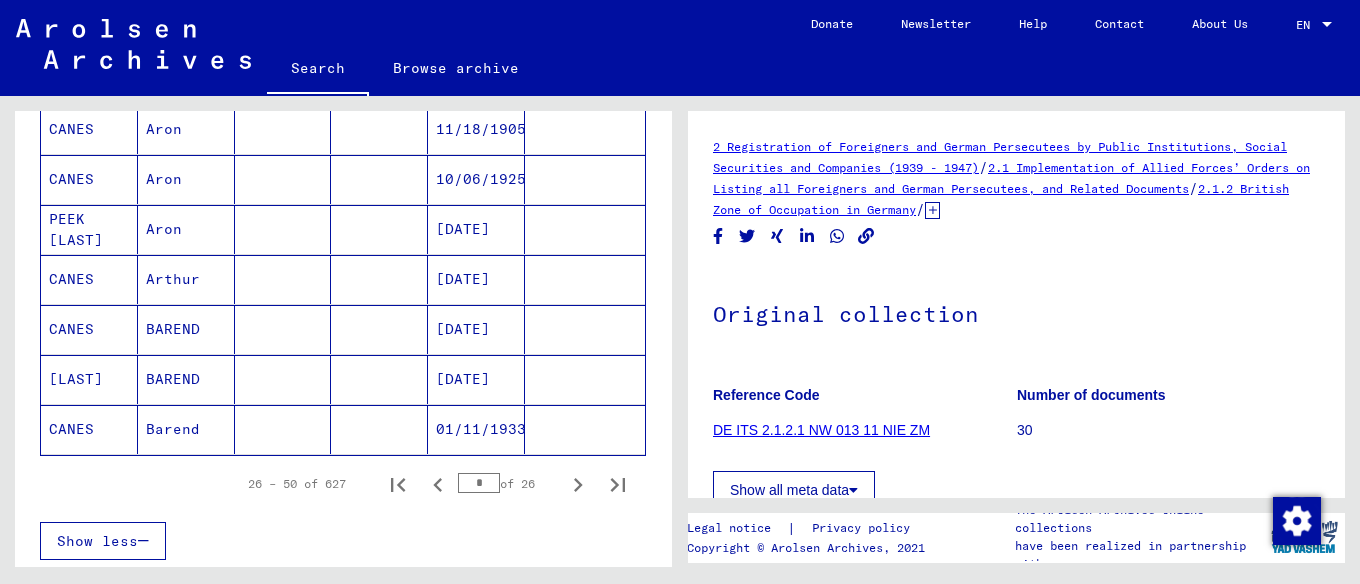 click 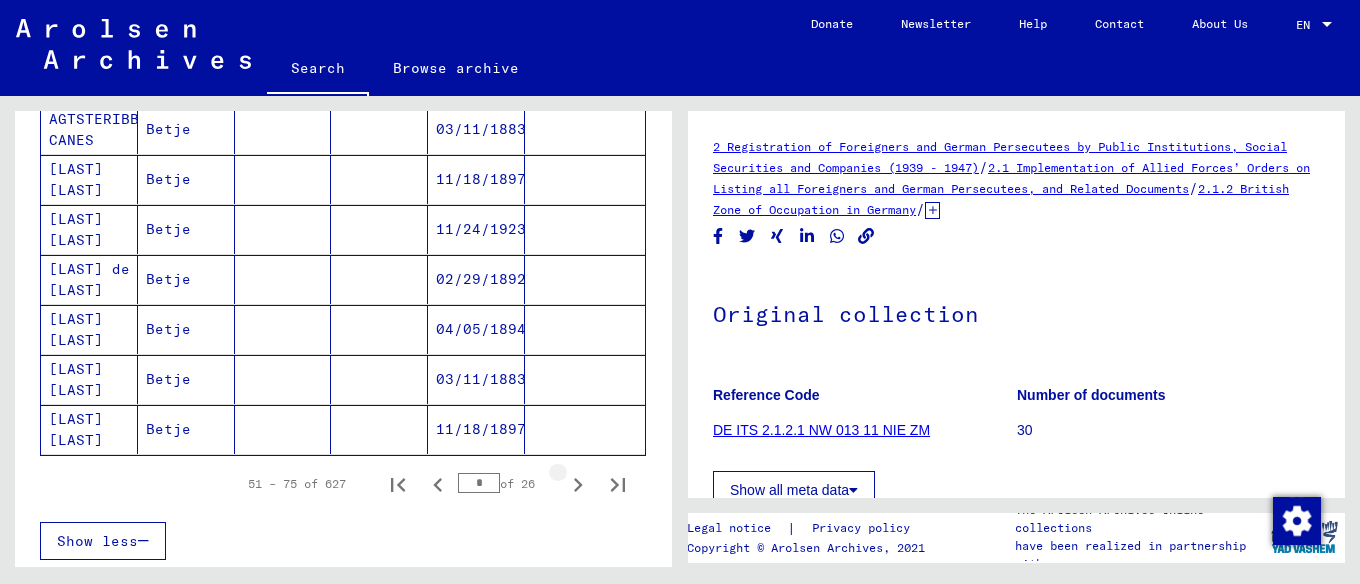 click 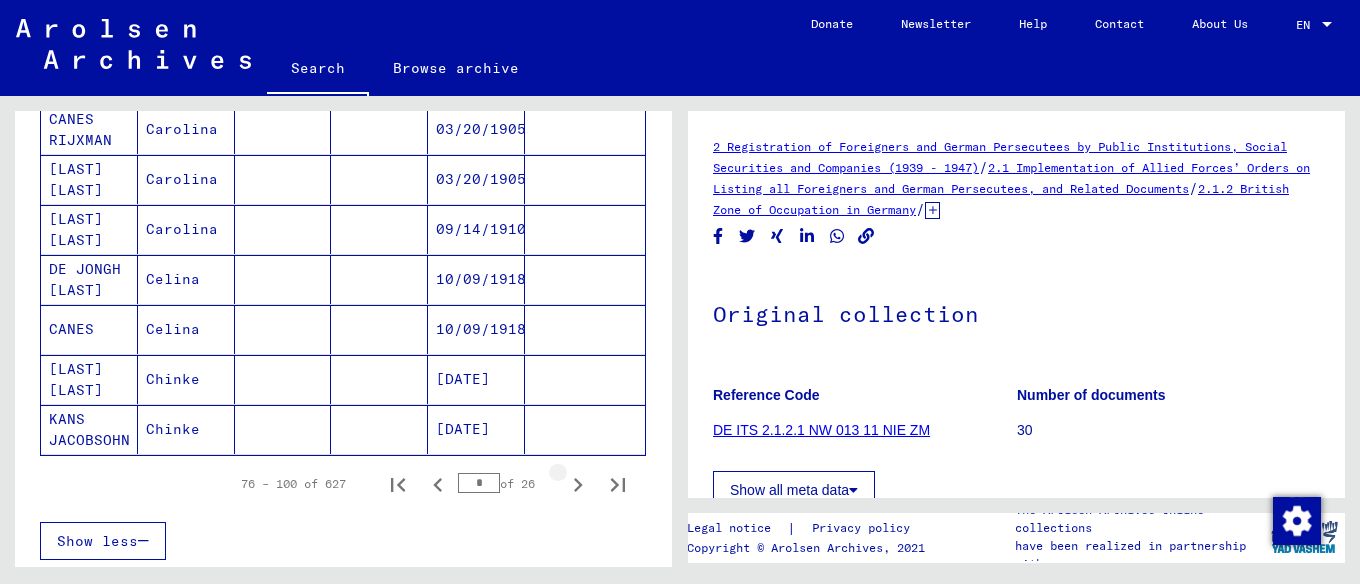 click 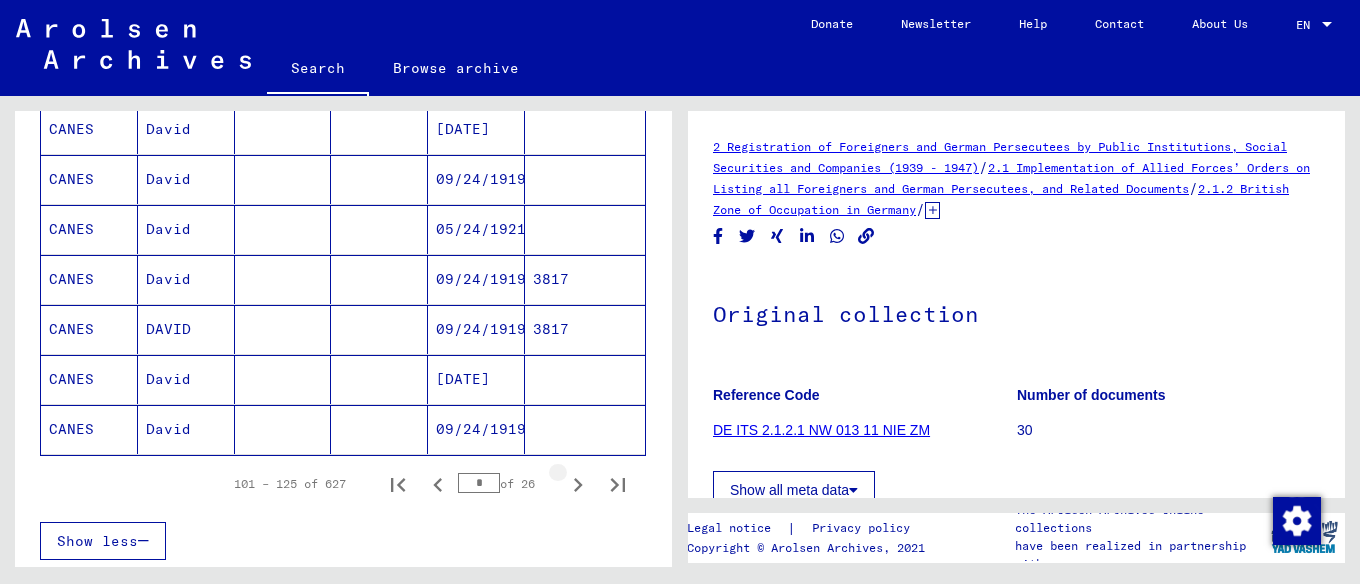 click 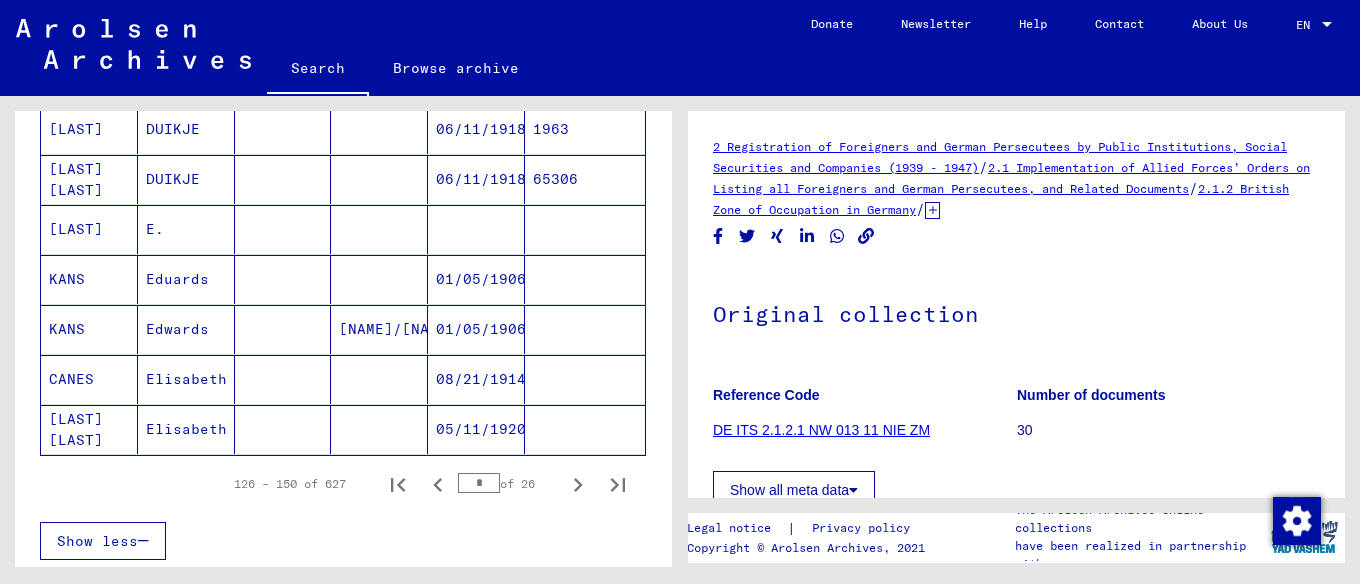 click 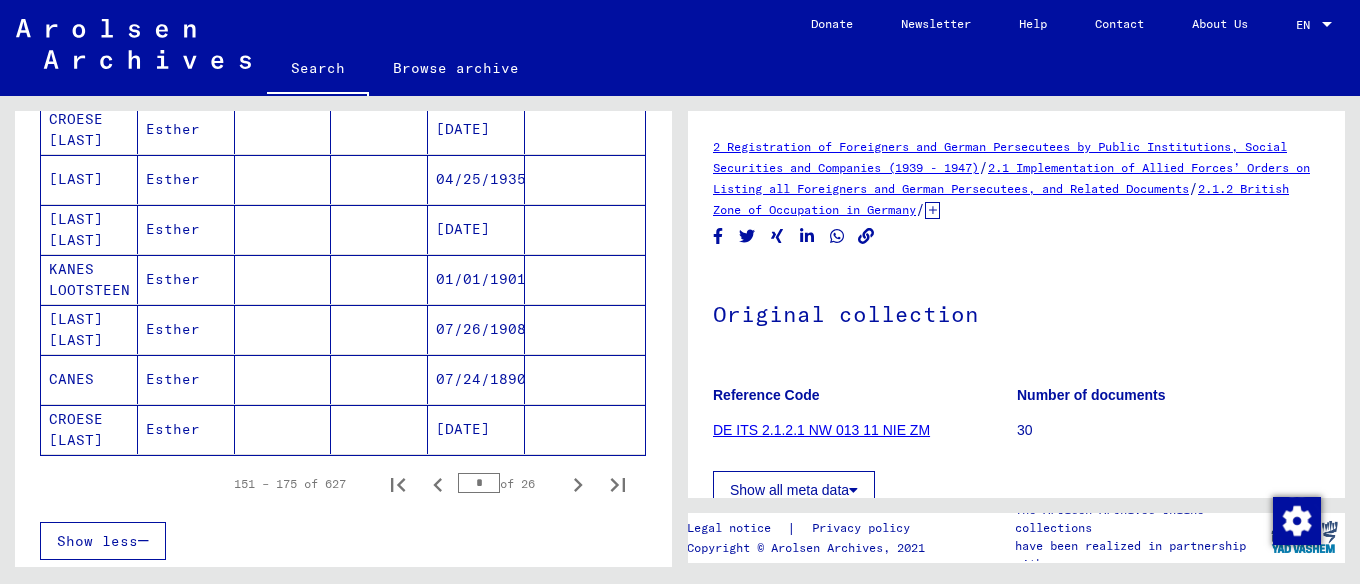 click 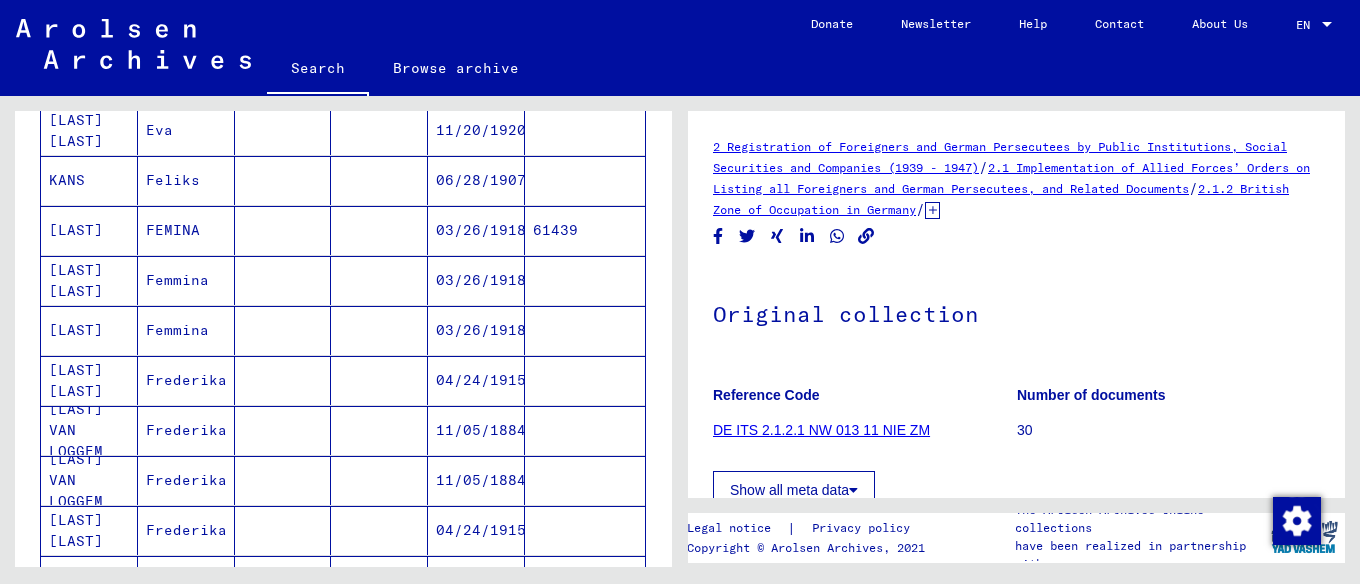 scroll, scrollTop: 733, scrollLeft: 0, axis: vertical 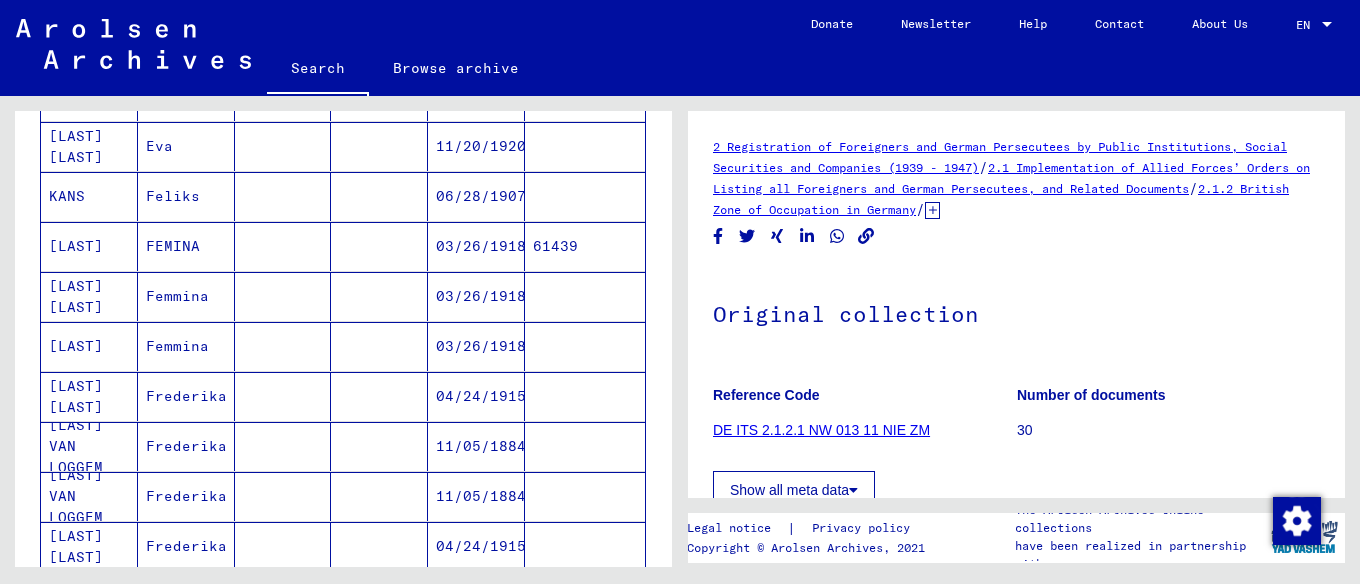 click on "FEMINA" at bounding box center (186, 296) 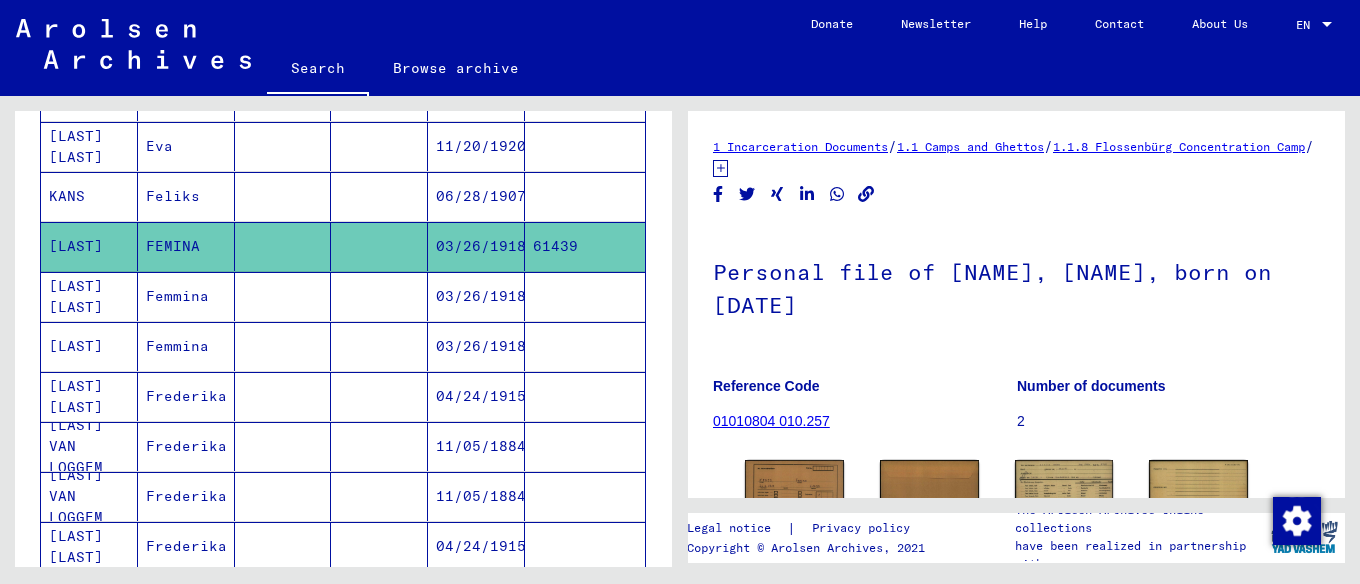 scroll, scrollTop: 0, scrollLeft: 0, axis: both 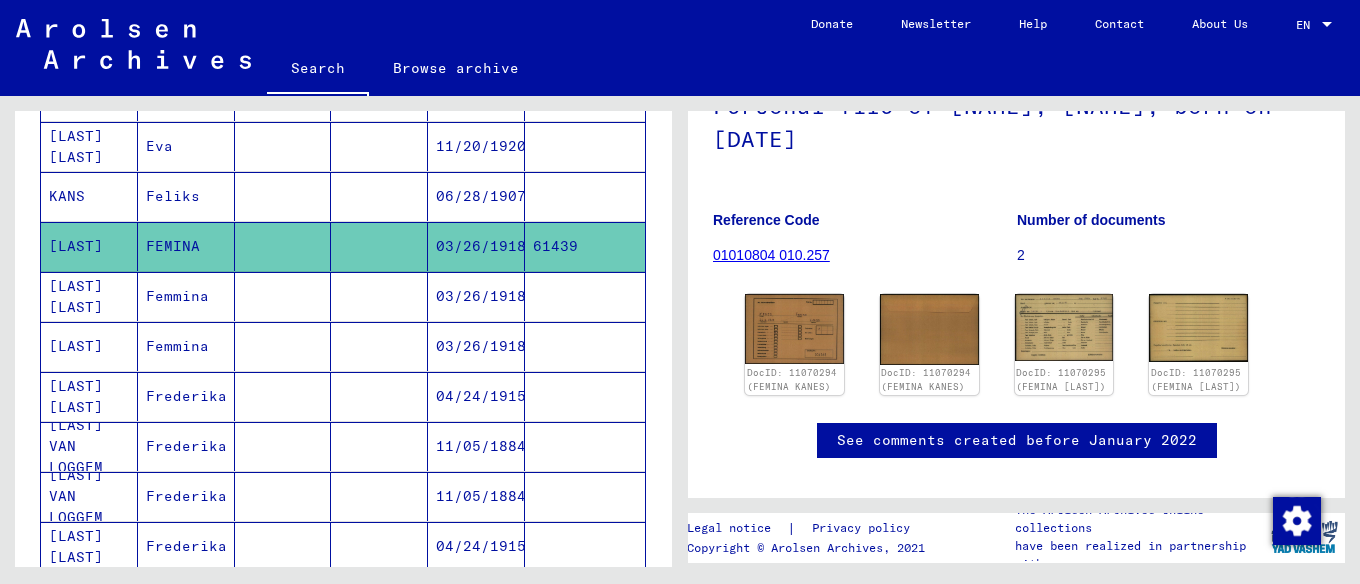 click on "03/26/1918" at bounding box center [476, 396] 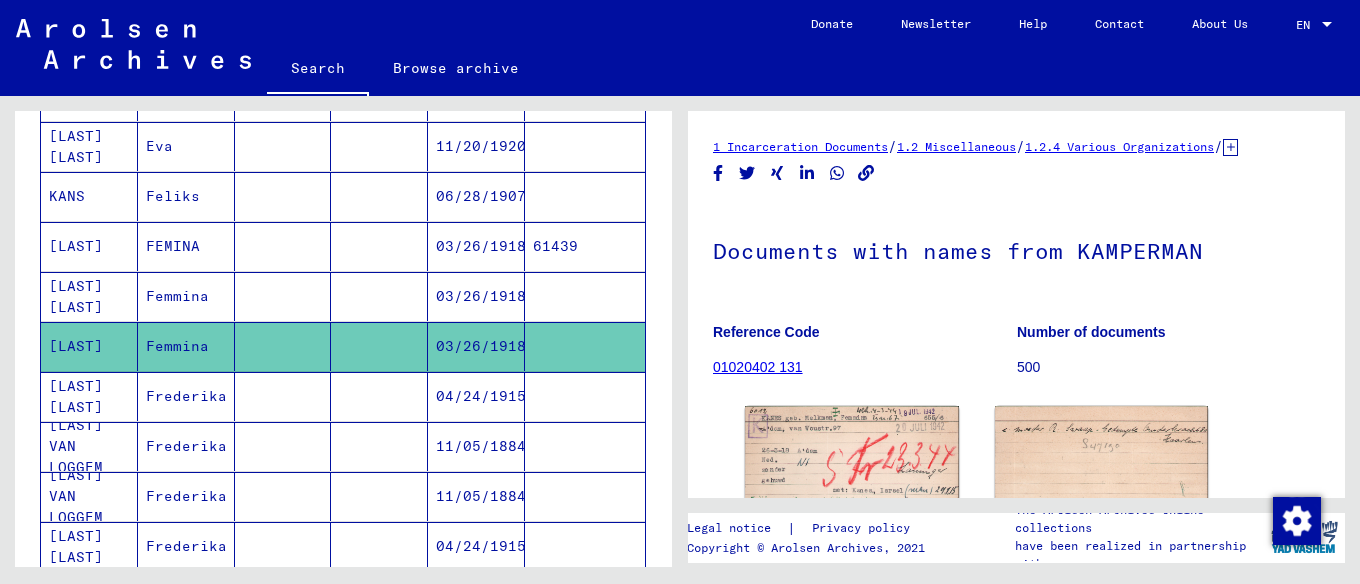 scroll, scrollTop: 0, scrollLeft: 0, axis: both 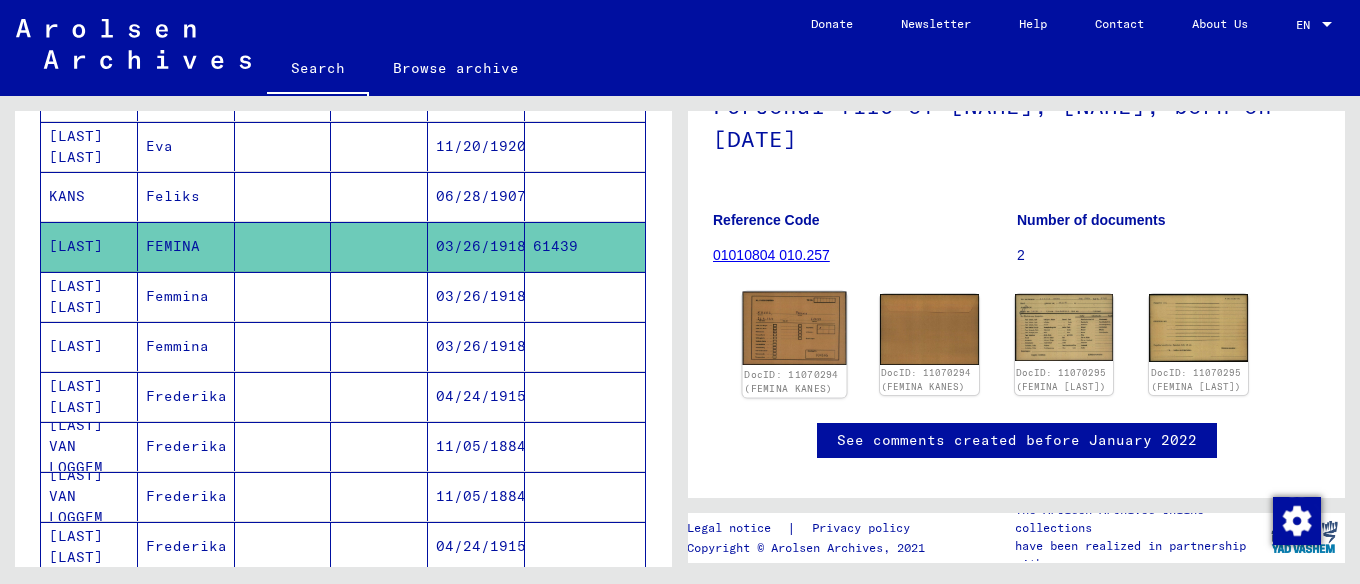 click 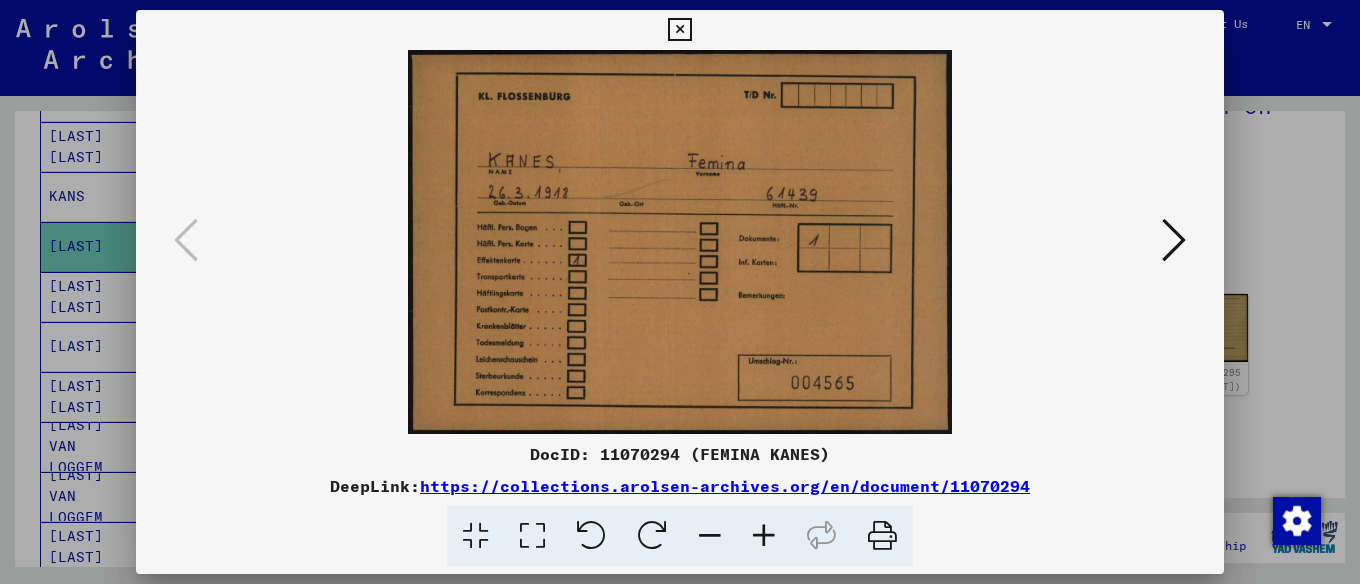 click at bounding box center [1174, 240] 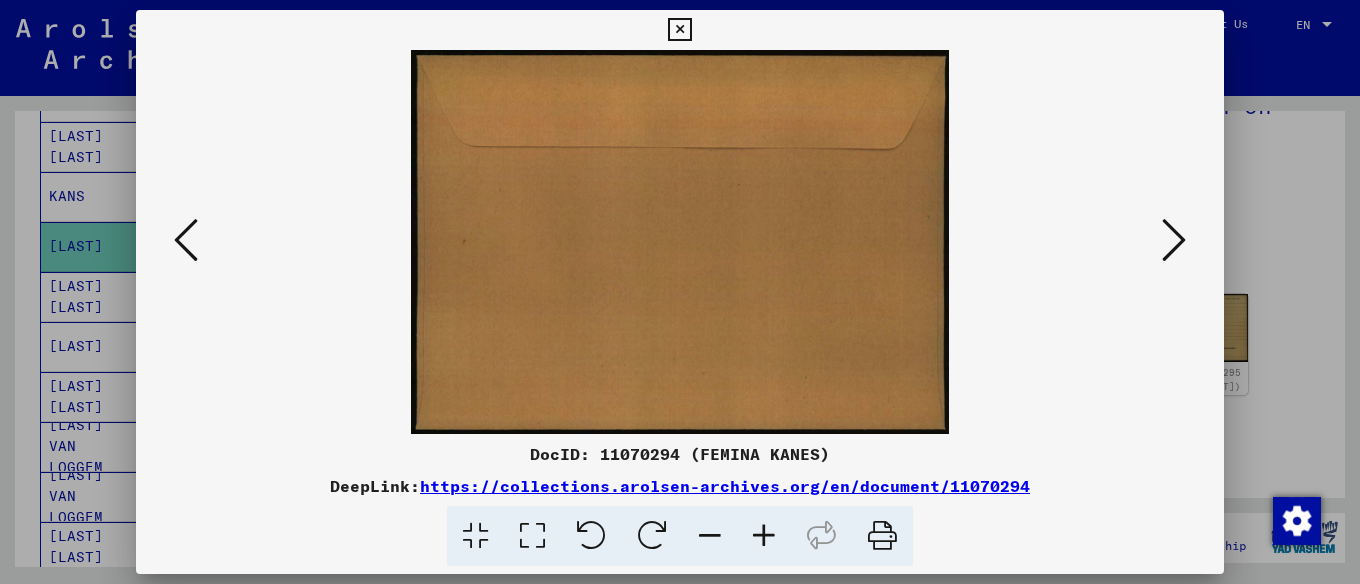 click at bounding box center [1174, 240] 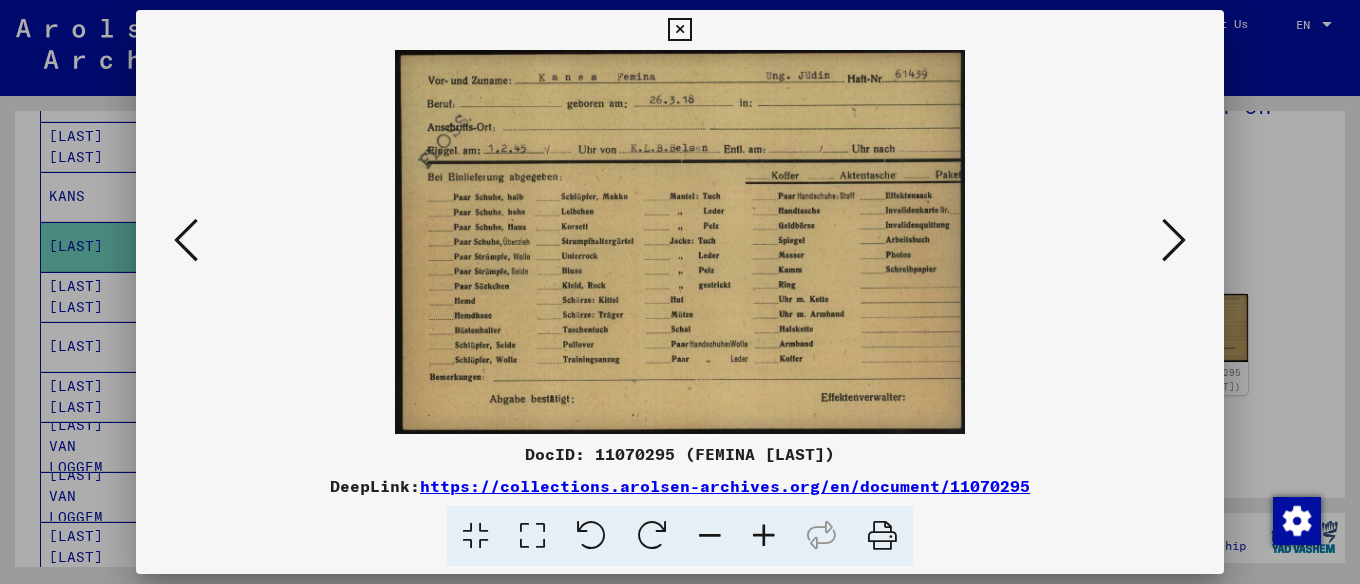 click at bounding box center [1174, 240] 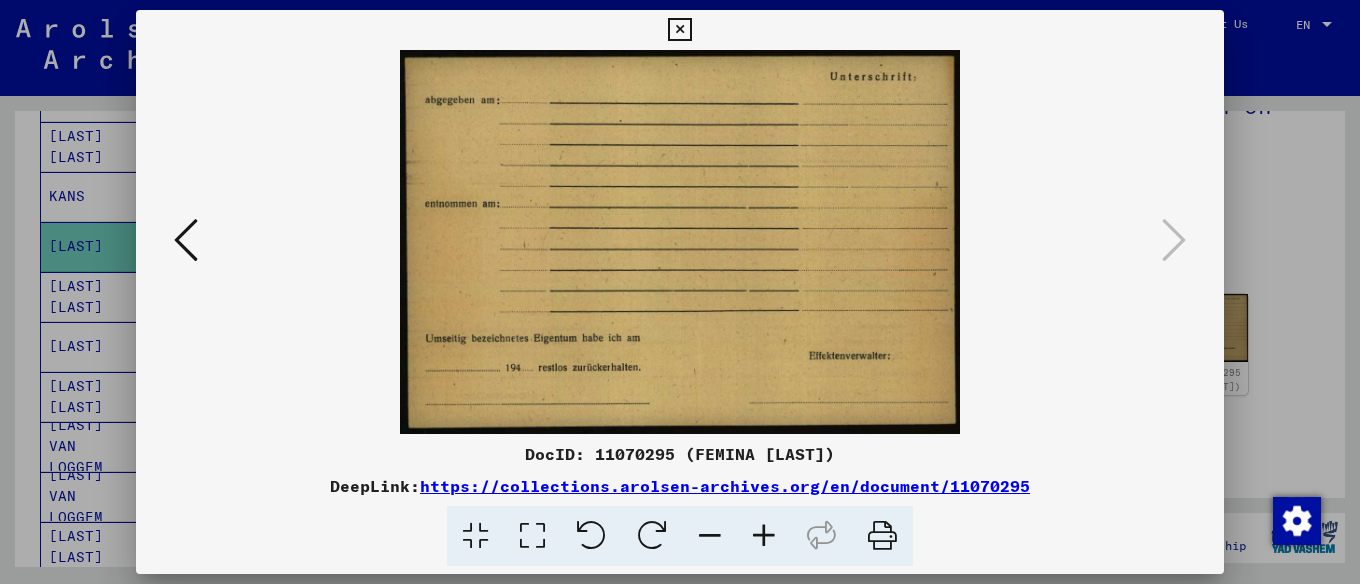 click at bounding box center [679, 30] 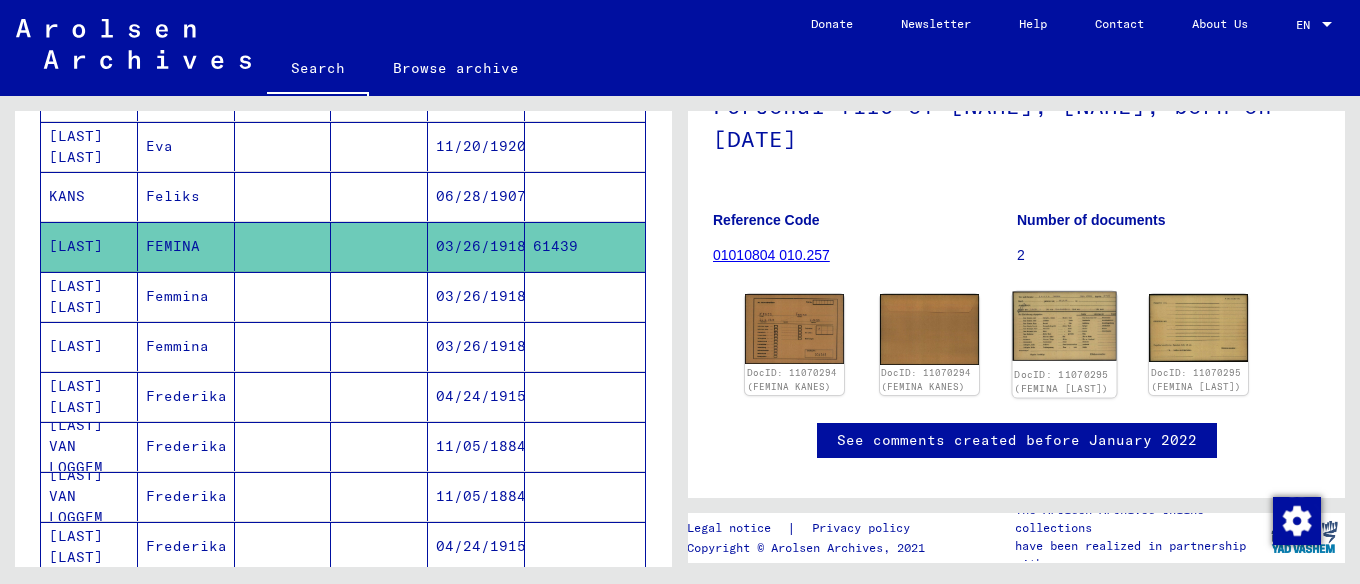click 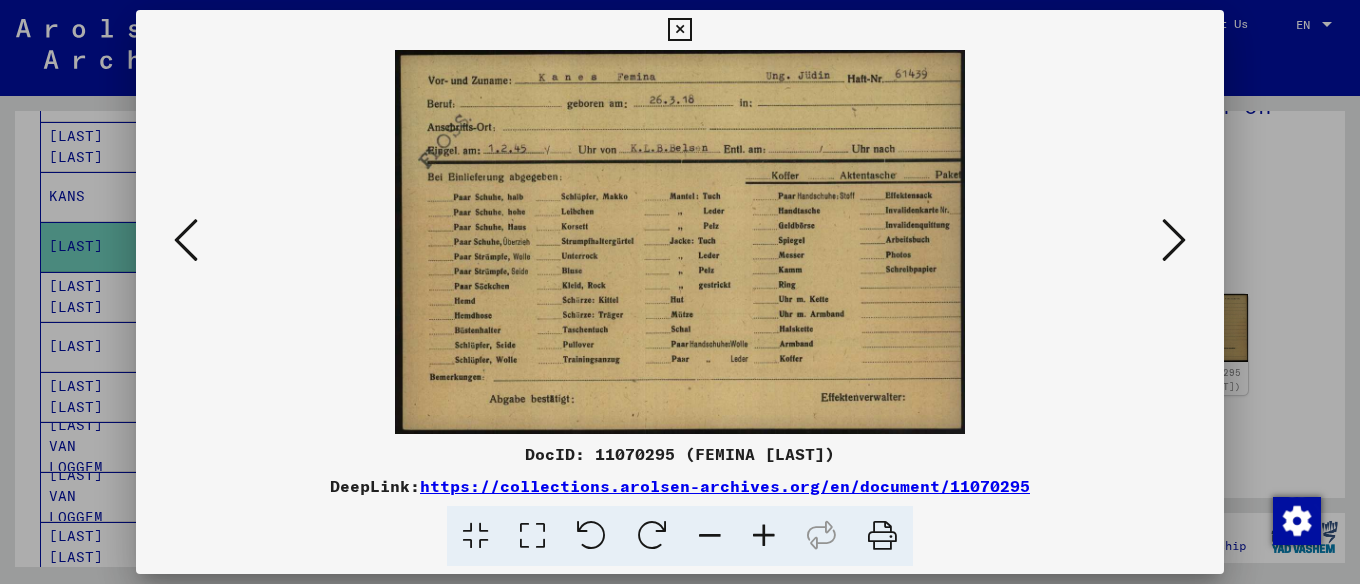 click at bounding box center (1174, 240) 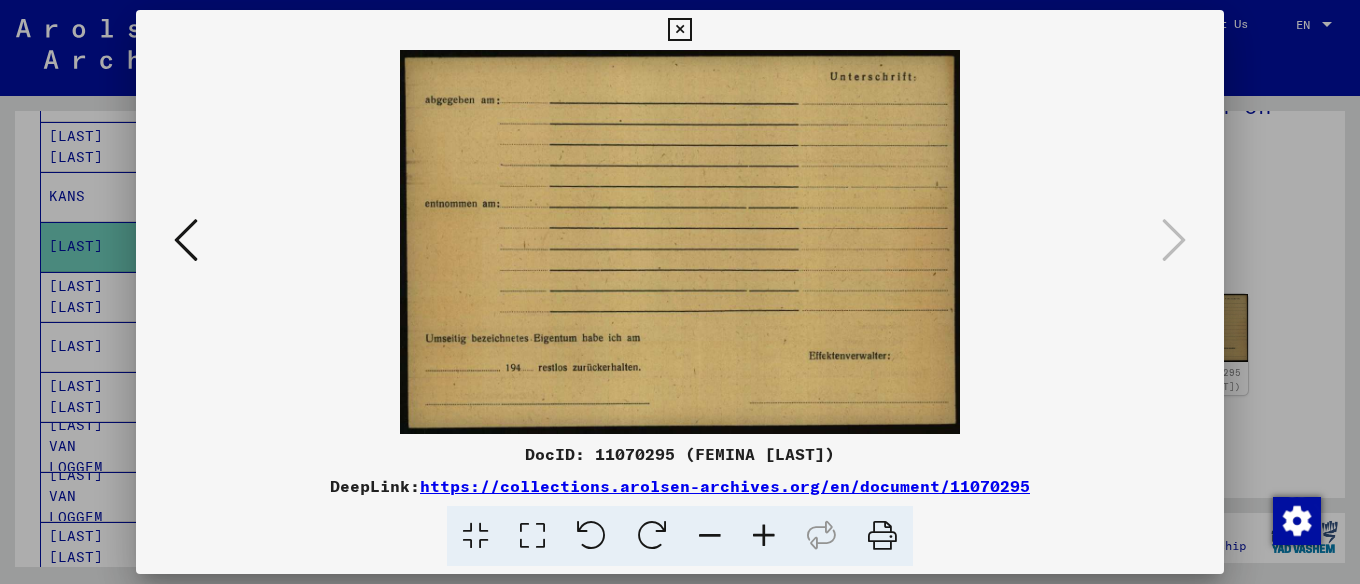 click at bounding box center [679, 30] 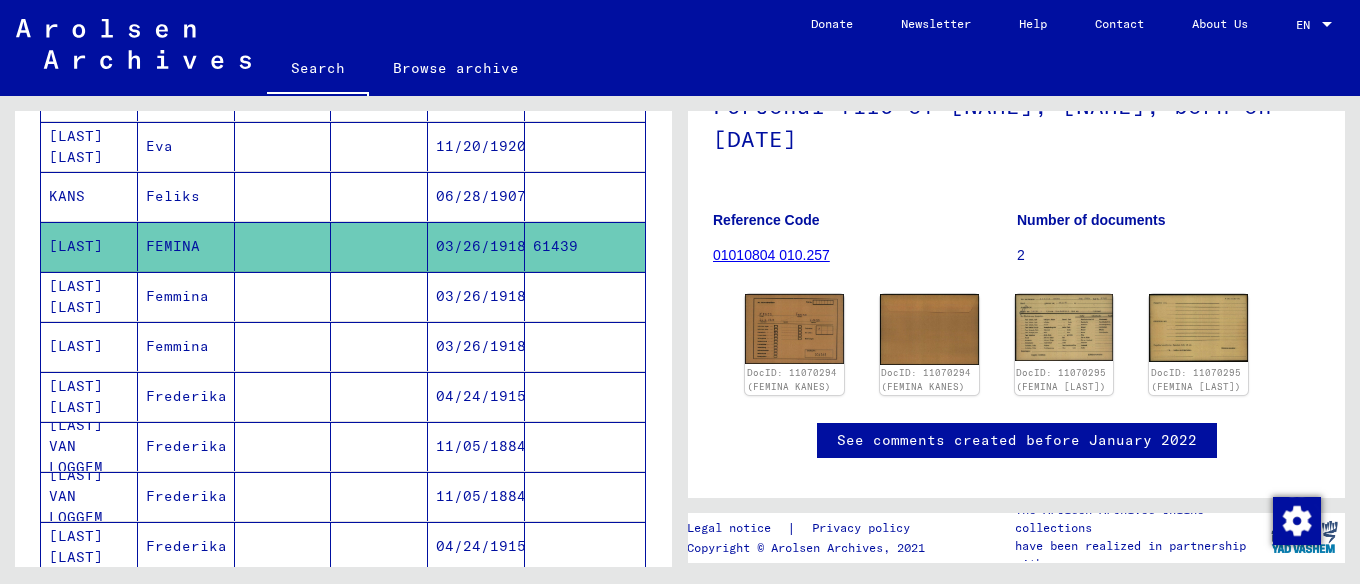 click on "03/26/1918" at bounding box center (476, 396) 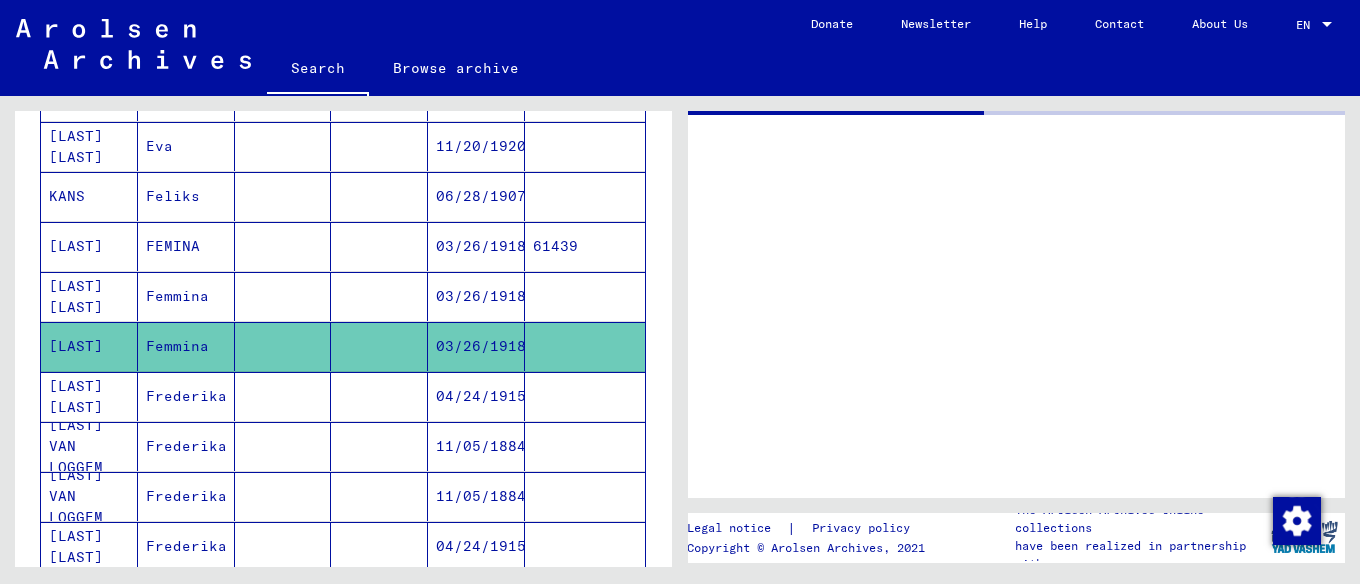 scroll, scrollTop: 0, scrollLeft: 0, axis: both 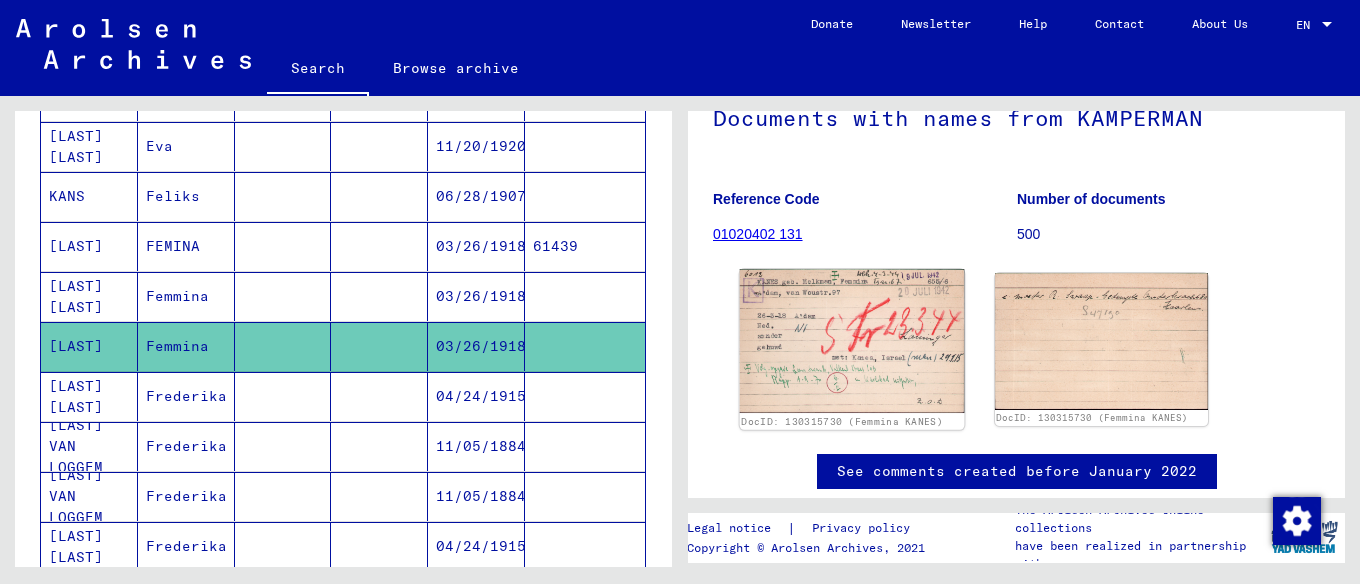 click 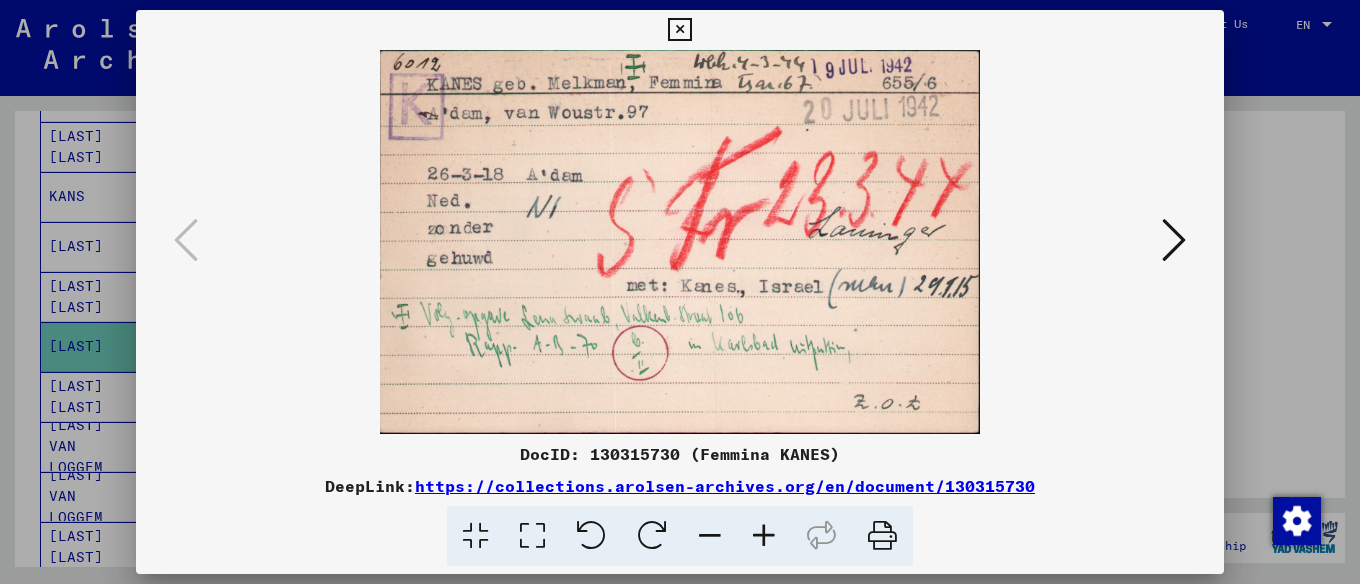 click at bounding box center (1174, 240) 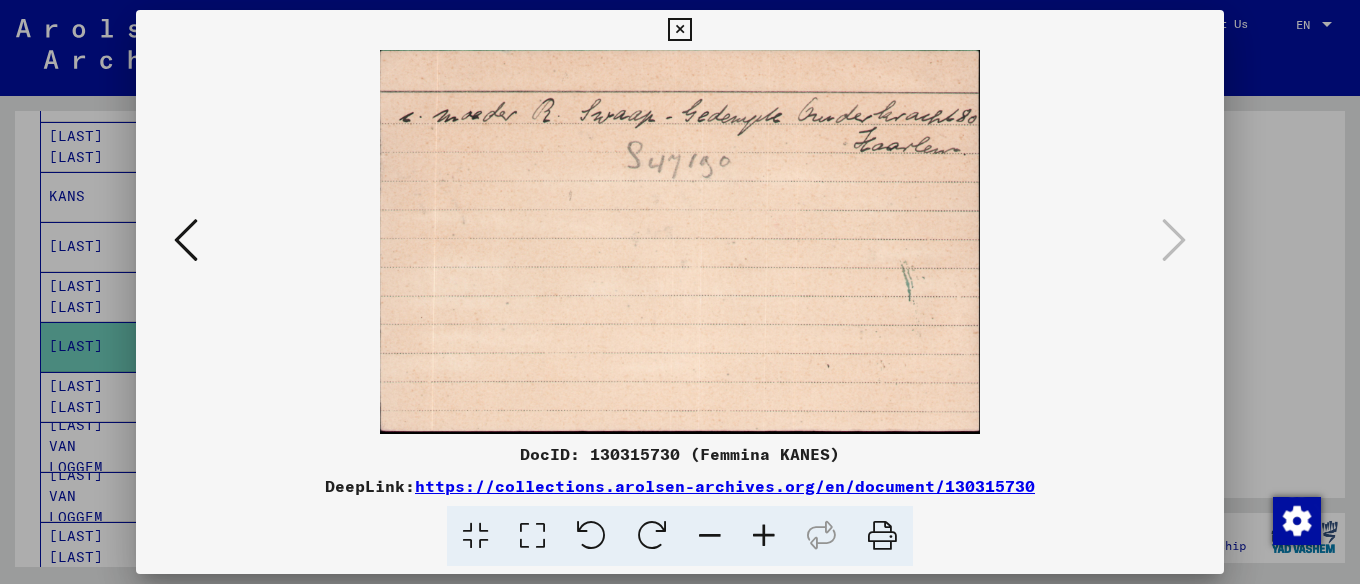 click at bounding box center [679, 30] 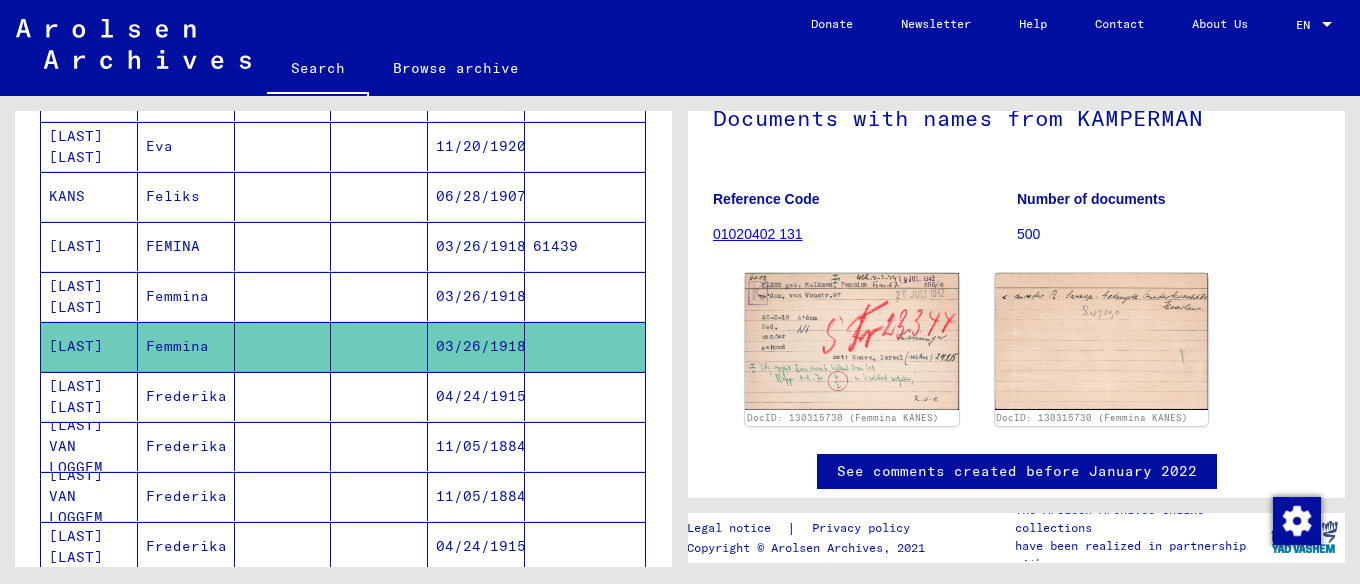 click on "03/26/1918" at bounding box center [476, 346] 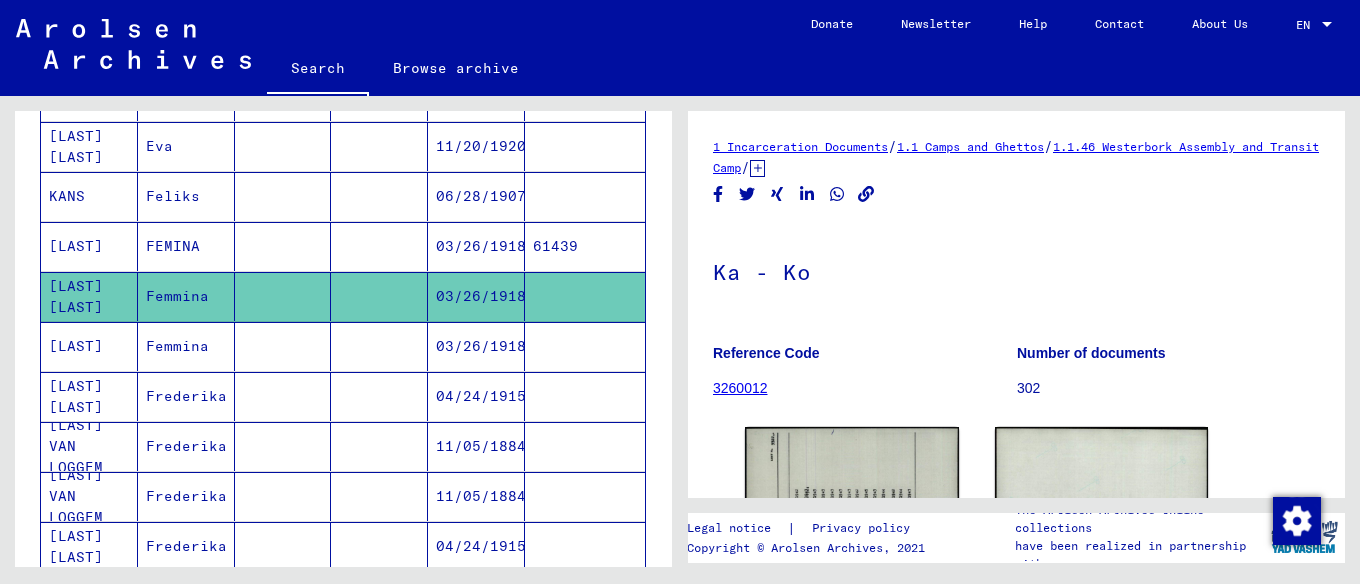 scroll, scrollTop: 0, scrollLeft: 0, axis: both 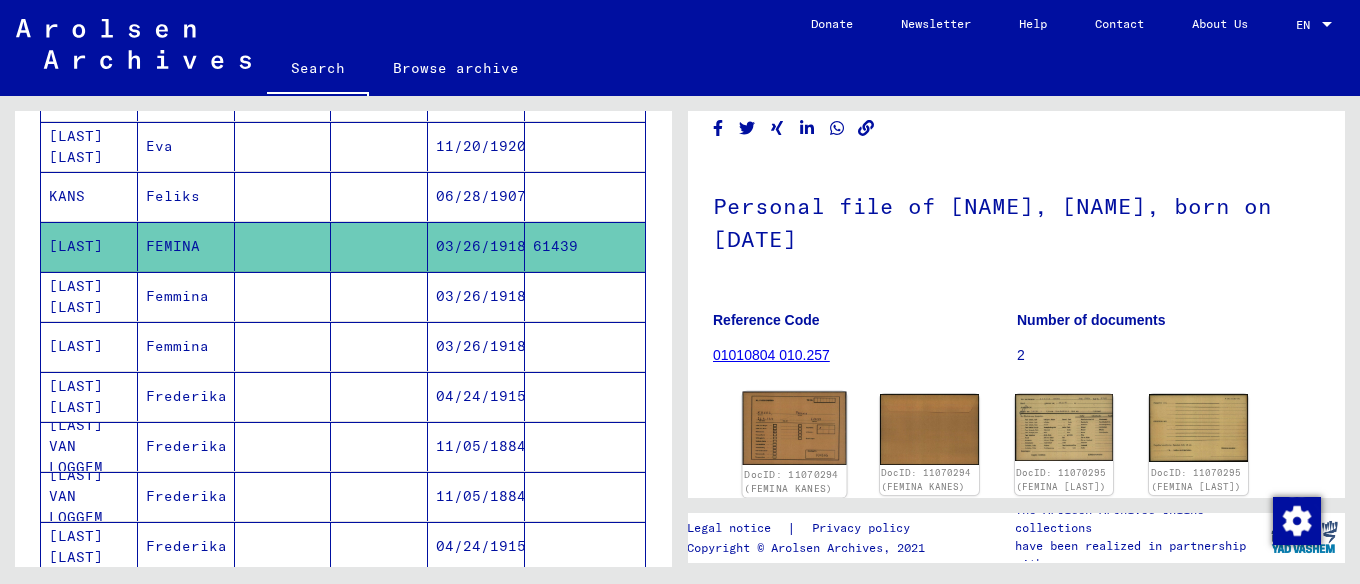 click 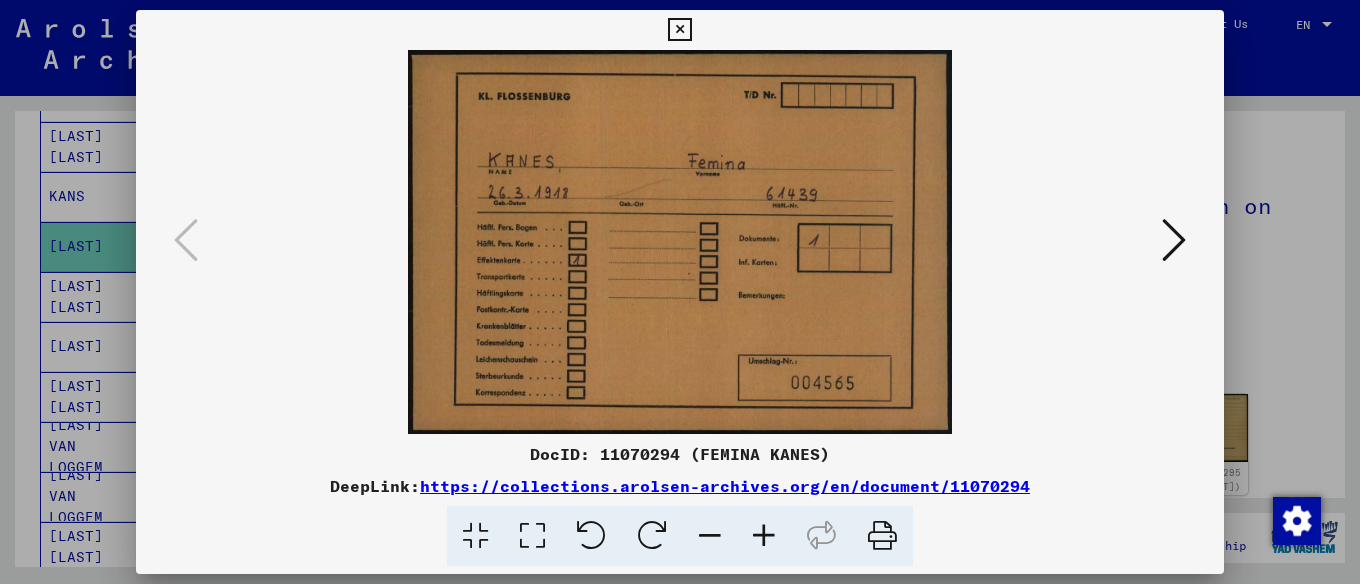 click at bounding box center (1174, 240) 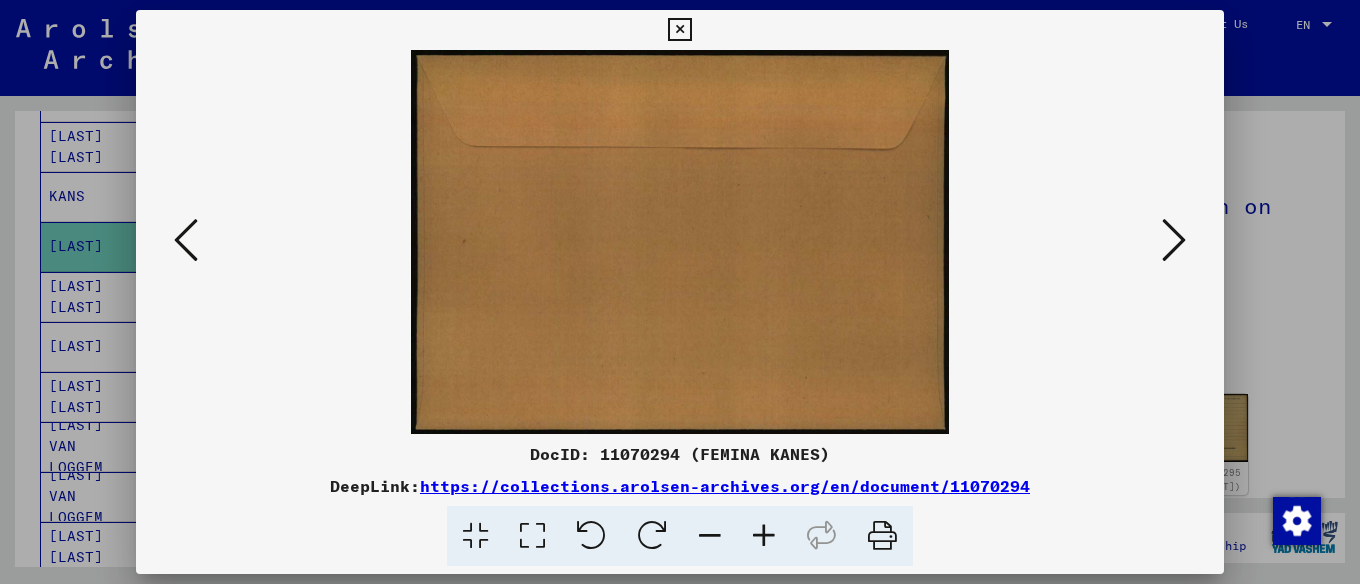 click at bounding box center [1174, 240] 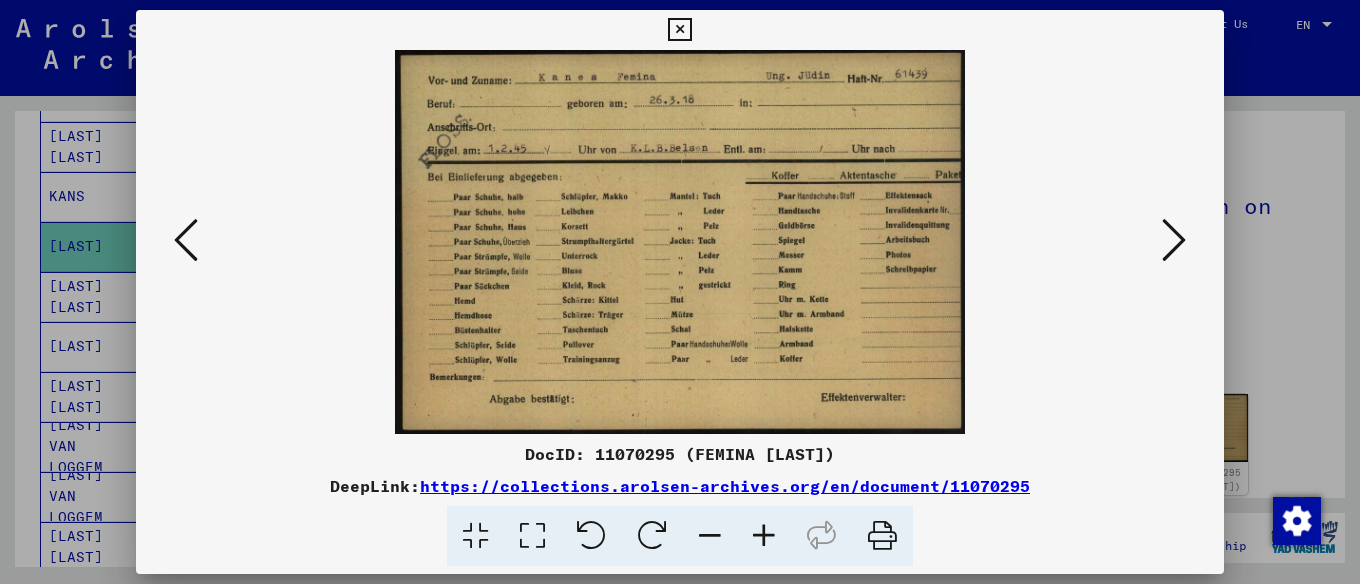 click at bounding box center [680, 242] 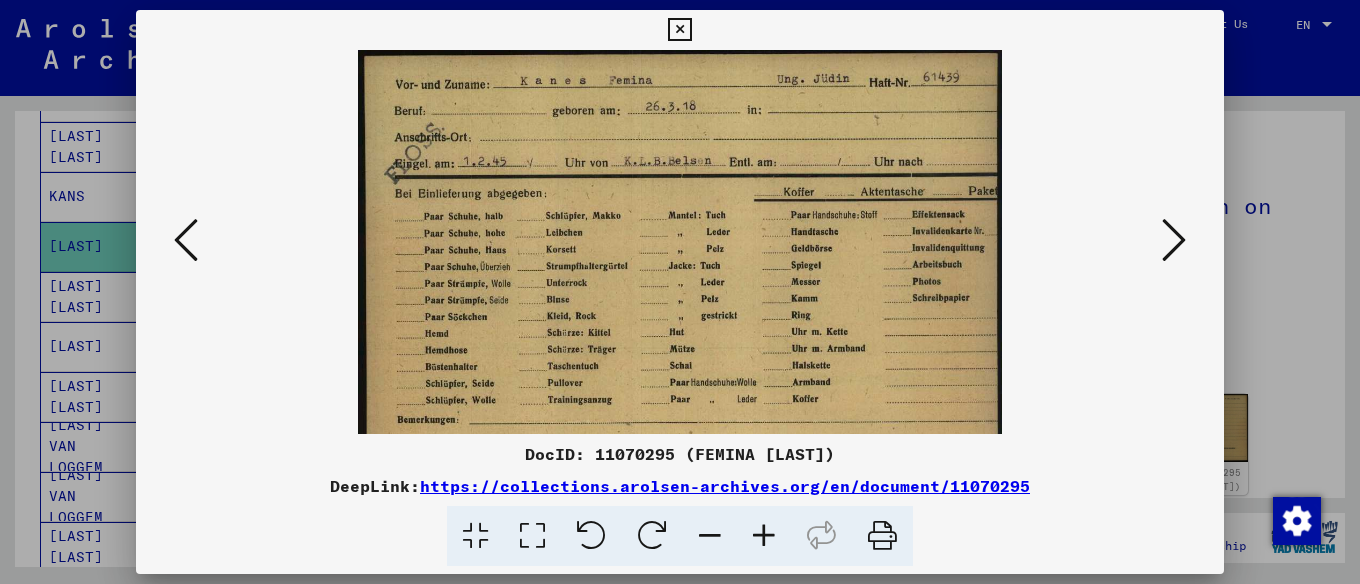click at bounding box center [764, 536] 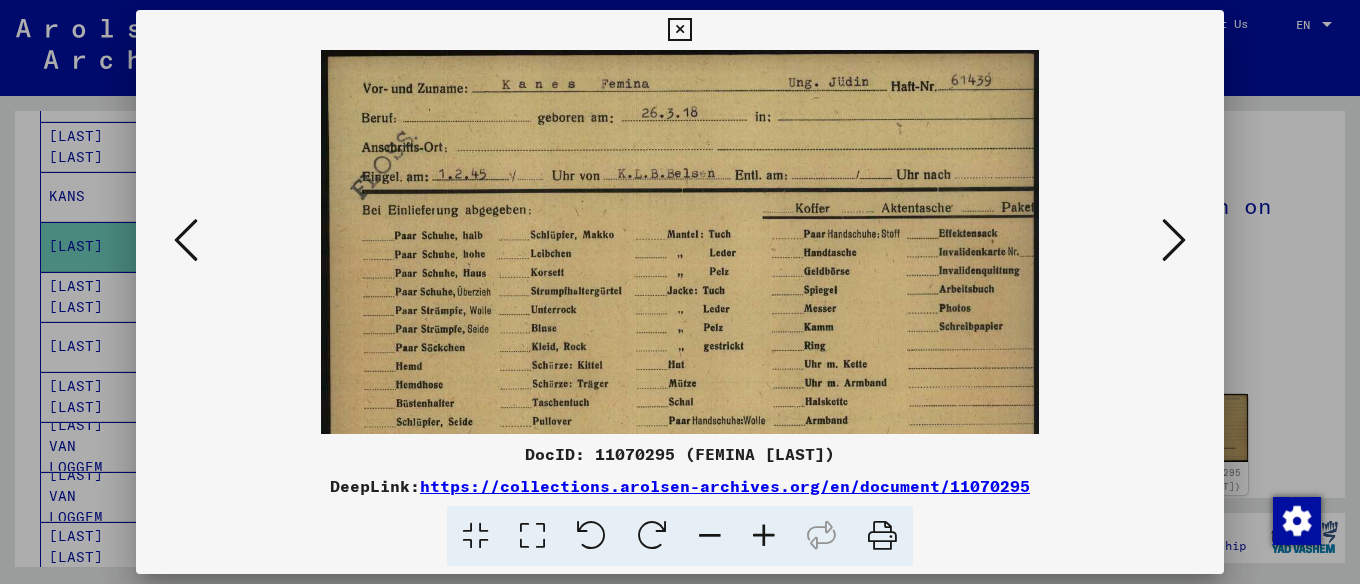 click at bounding box center [764, 536] 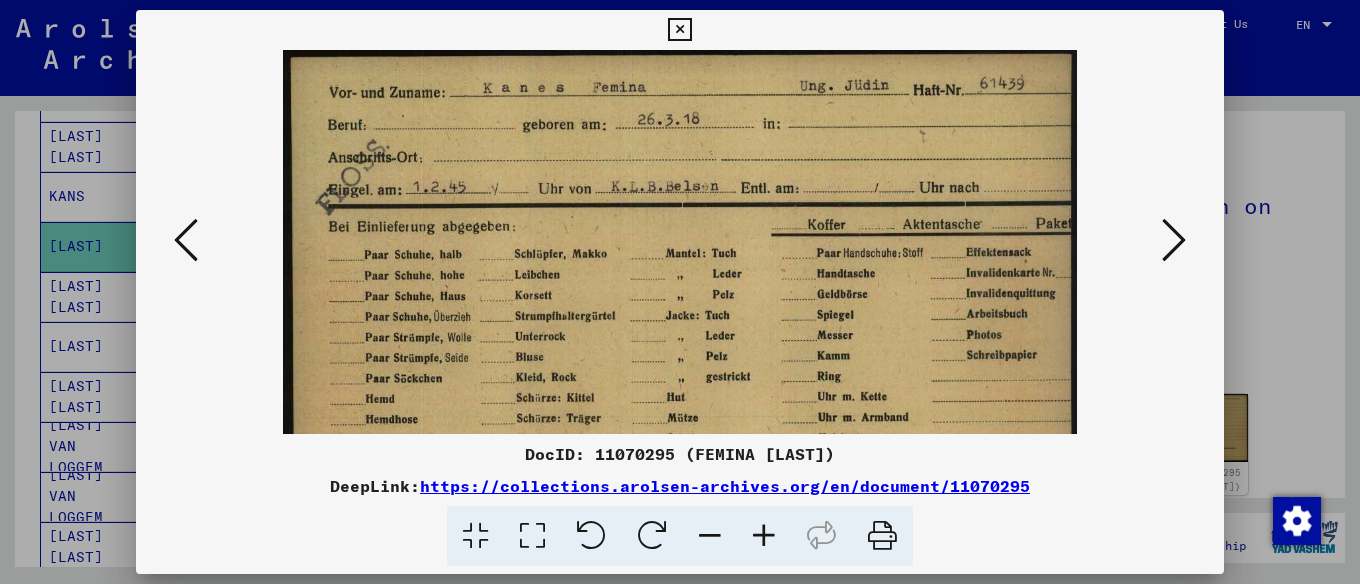 click at bounding box center [764, 536] 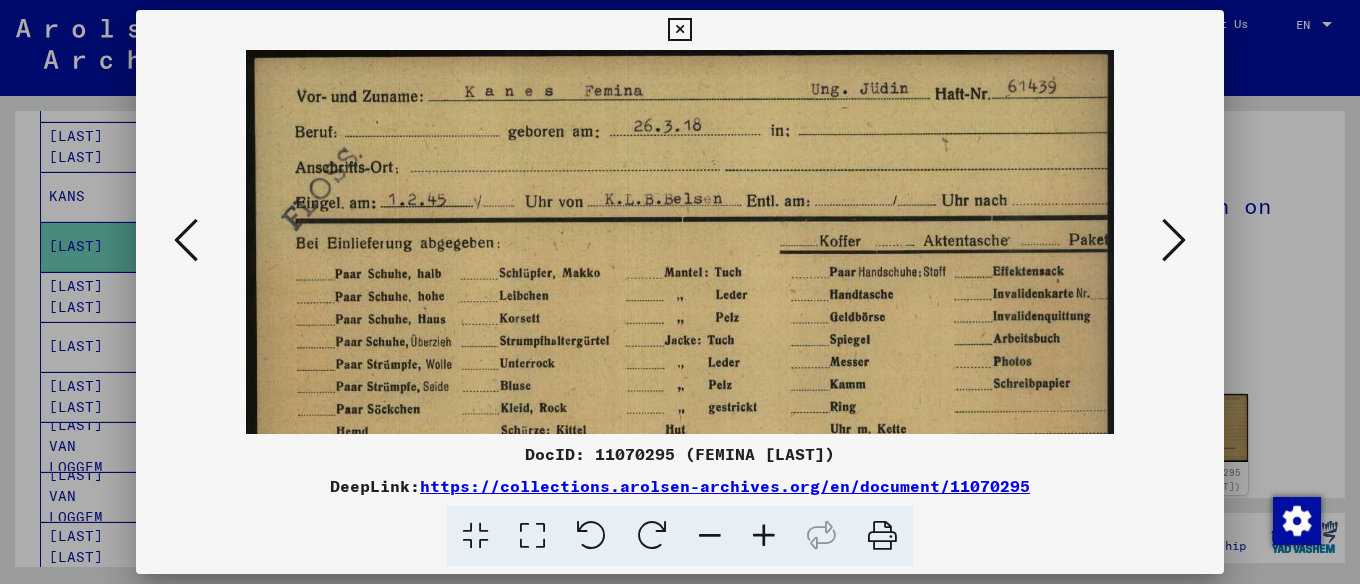 click at bounding box center (764, 536) 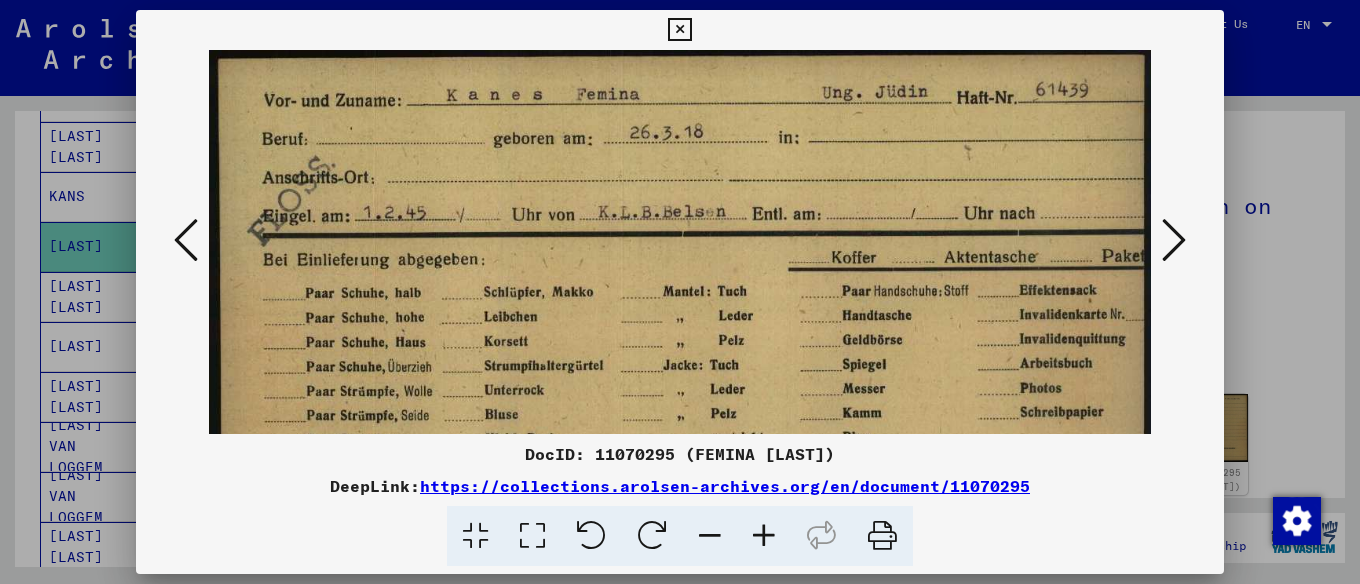 click at bounding box center [1174, 240] 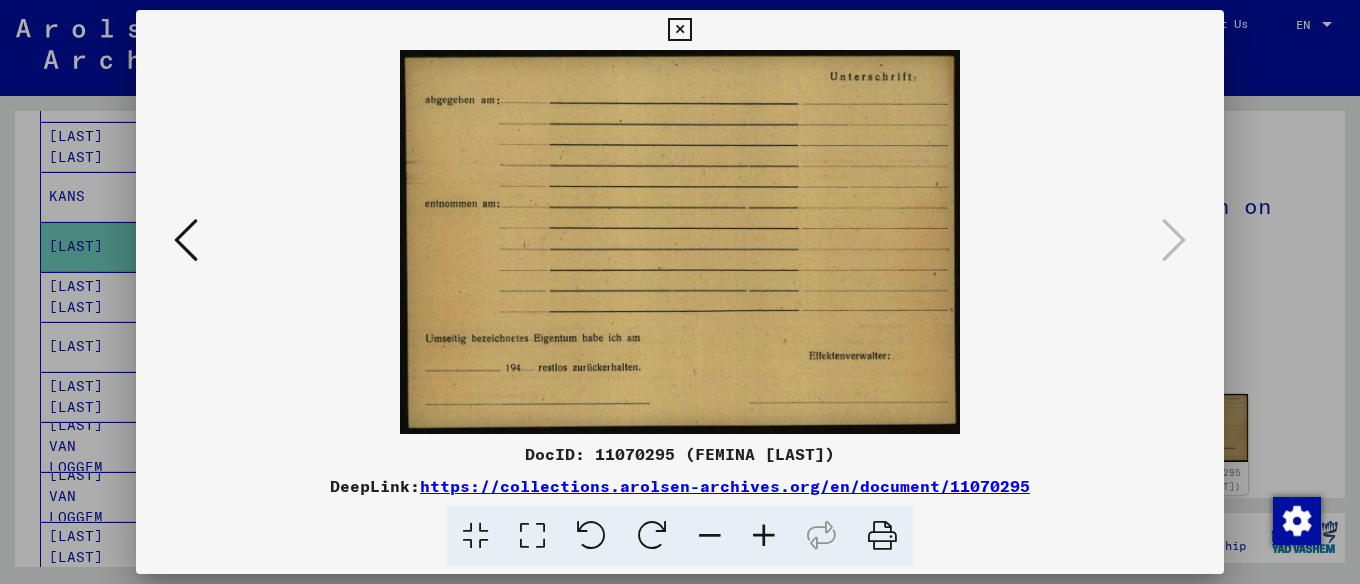 click at bounding box center [679, 30] 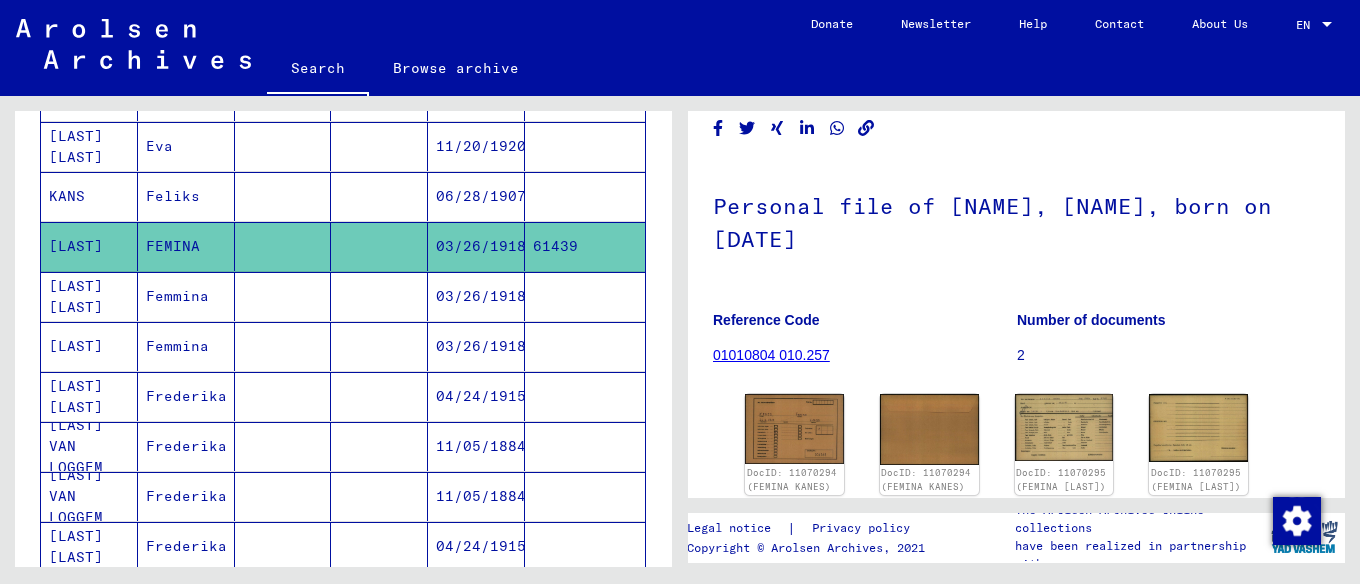 click on "03/26/1918" at bounding box center (476, 396) 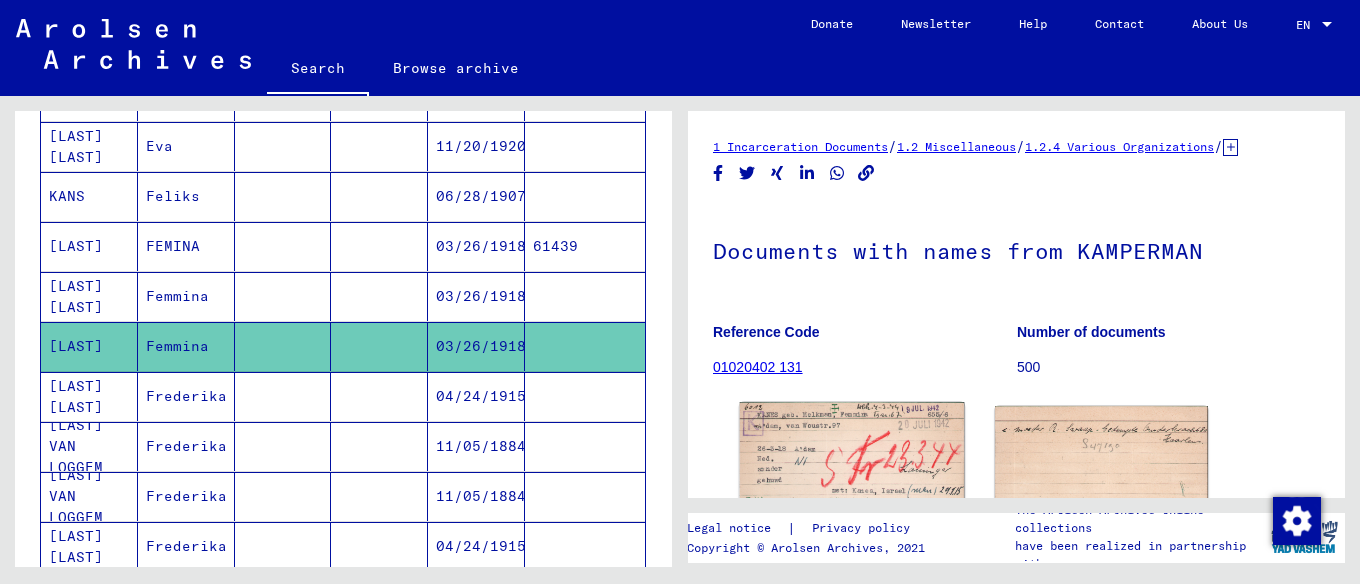 scroll, scrollTop: 0, scrollLeft: 0, axis: both 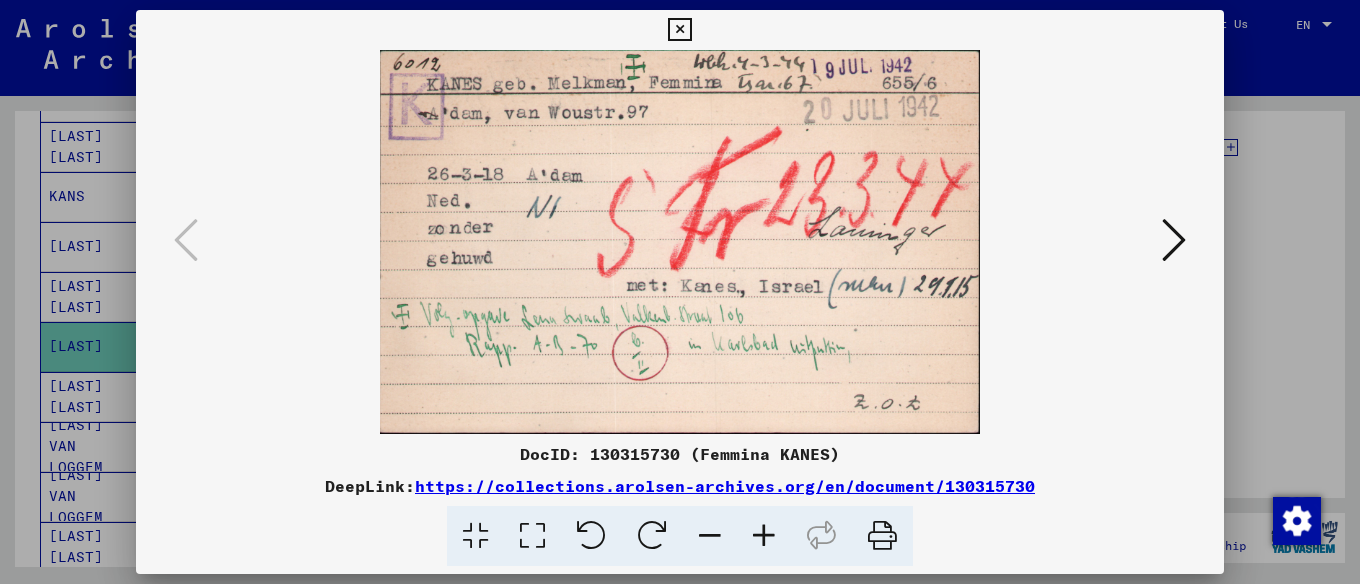 click at bounding box center (1174, 240) 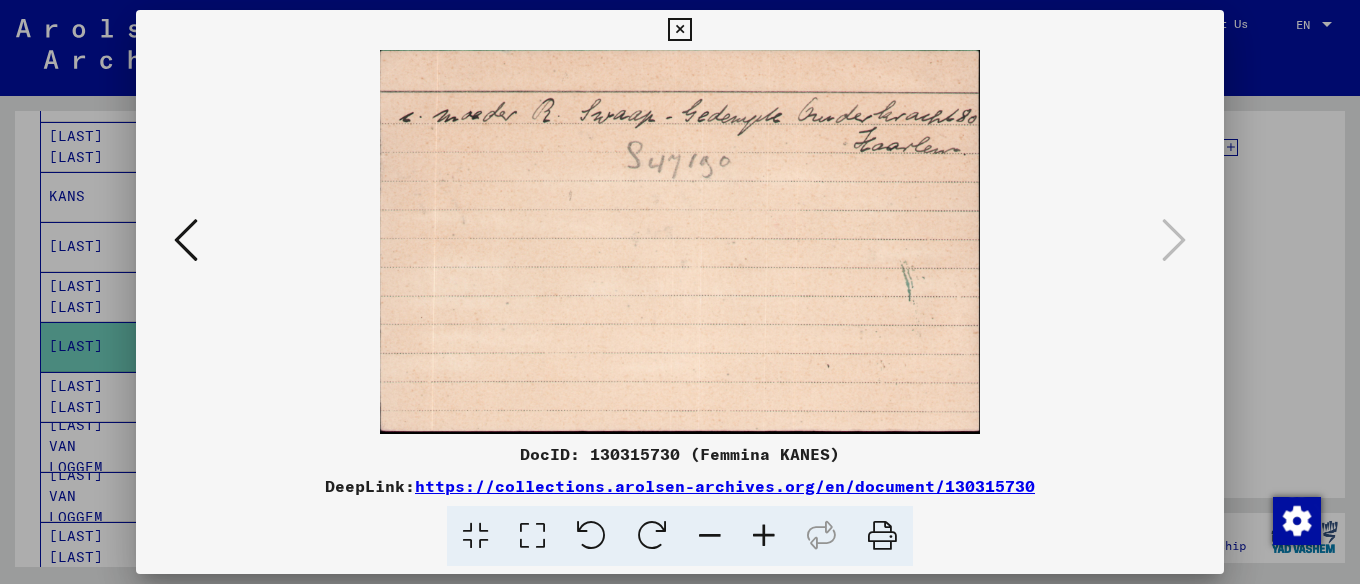 click at bounding box center (679, 30) 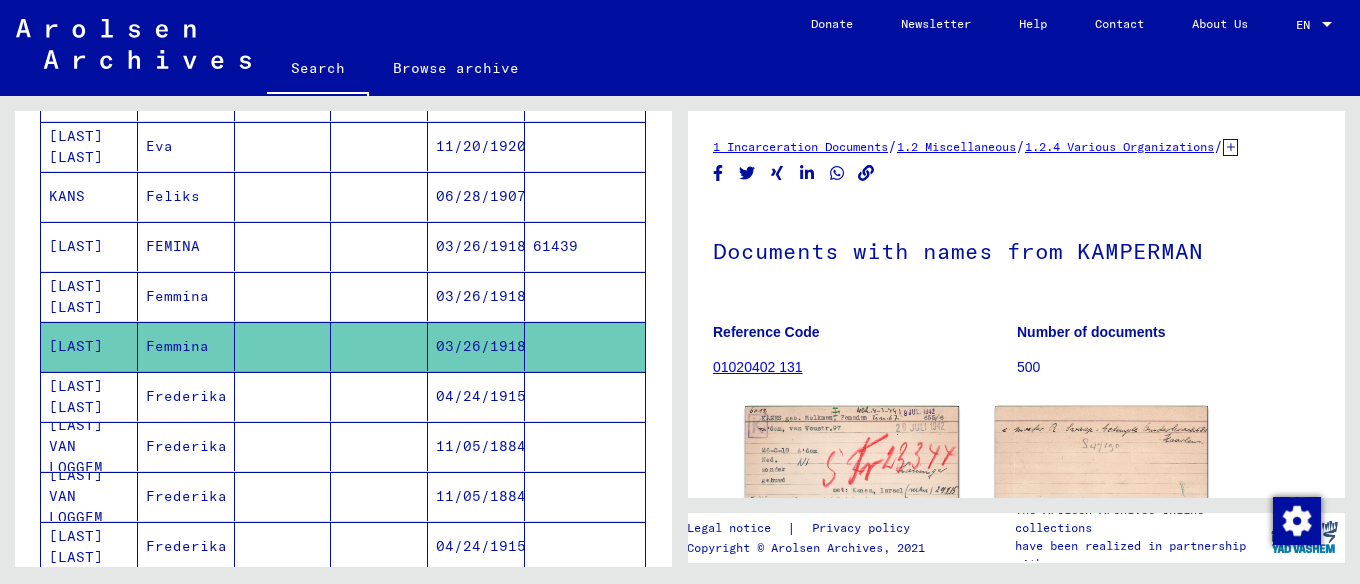 click on "03/26/1918" at bounding box center [476, 346] 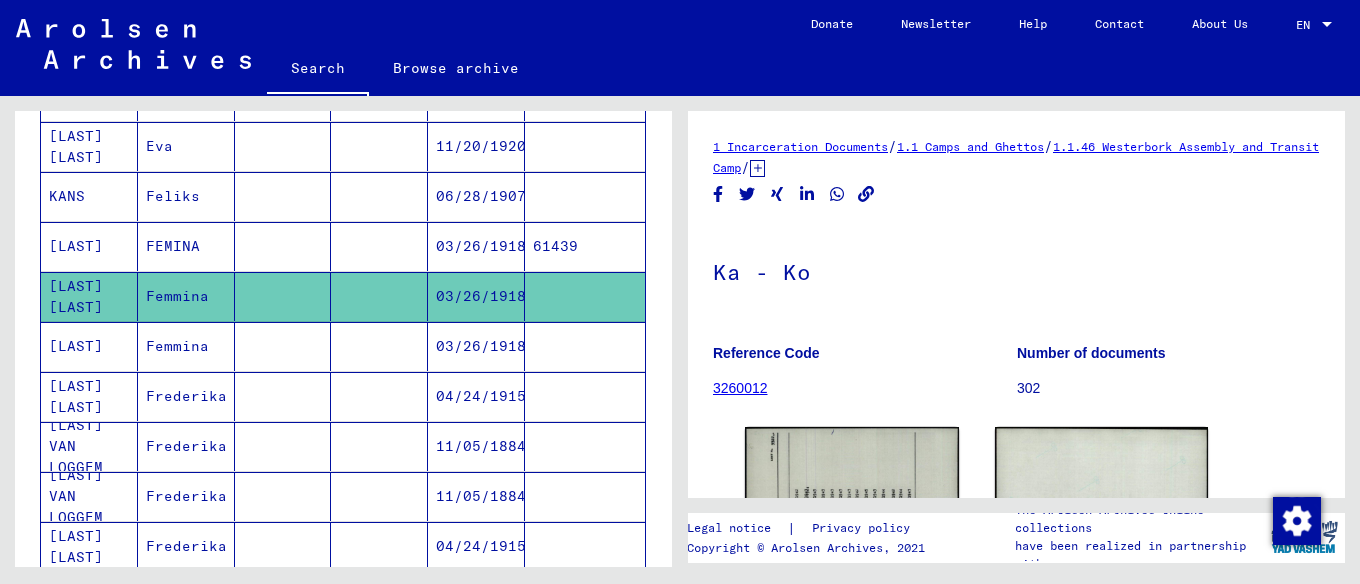 scroll, scrollTop: 0, scrollLeft: 0, axis: both 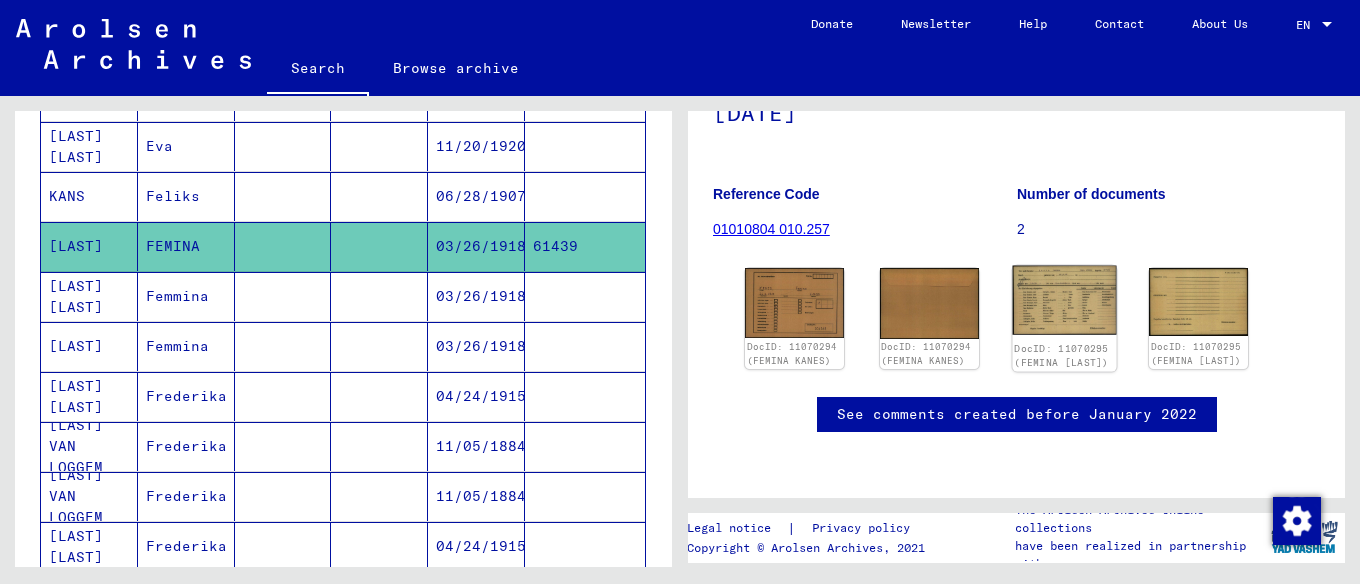 click 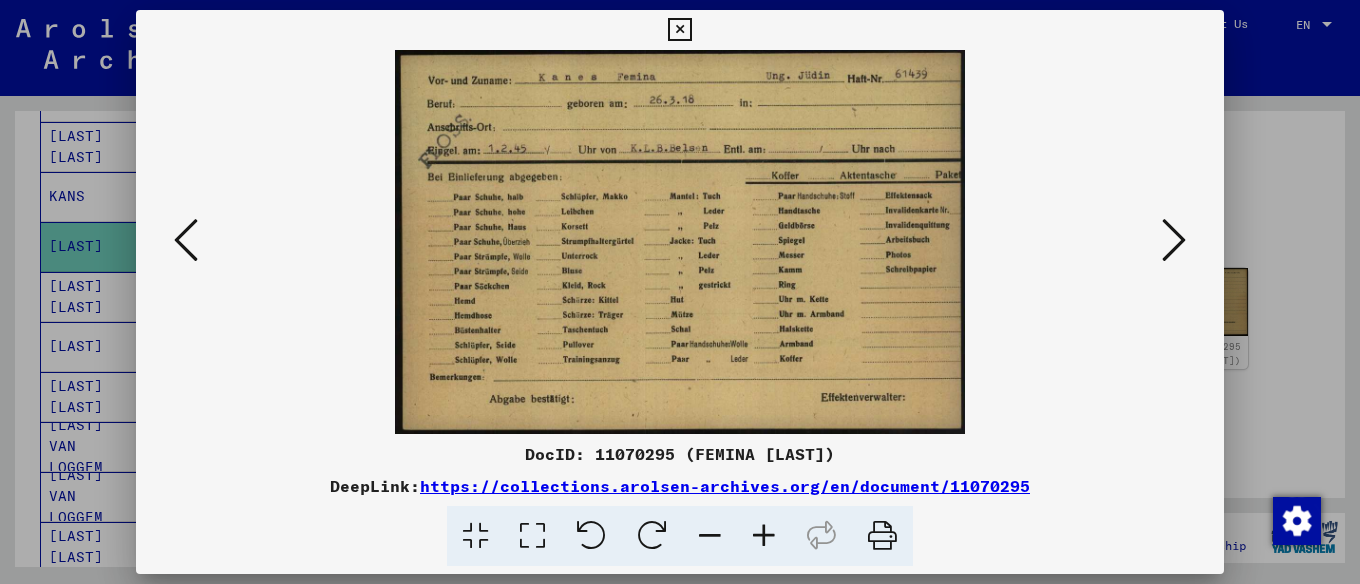 click at bounding box center (1174, 240) 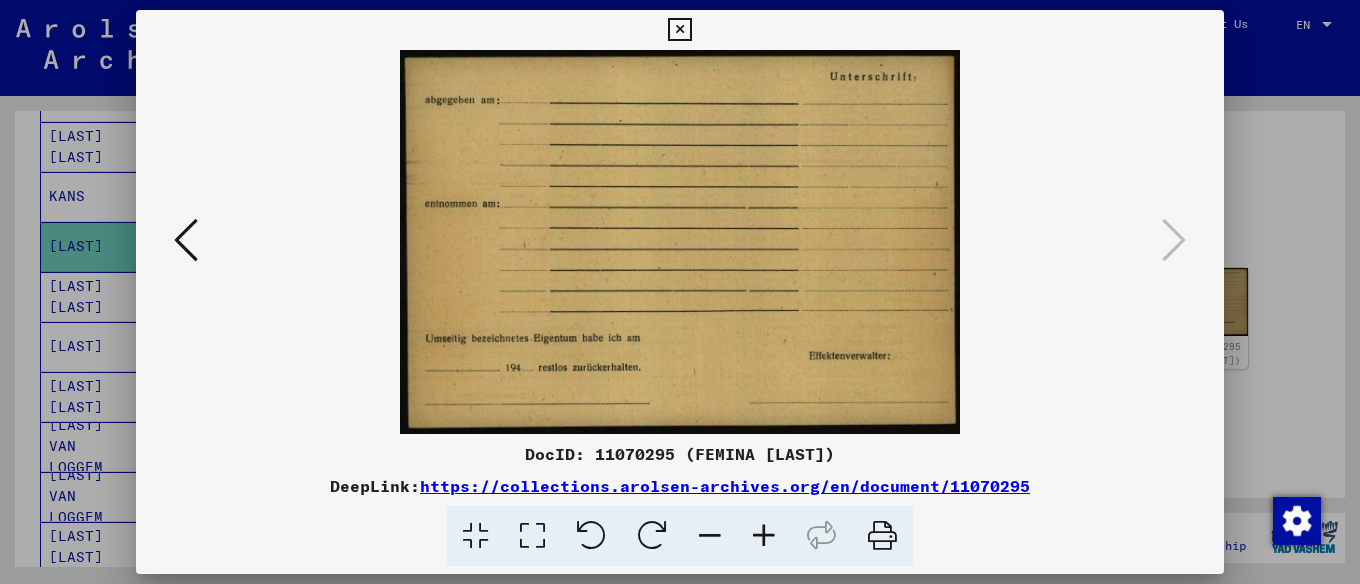 click at bounding box center (186, 240) 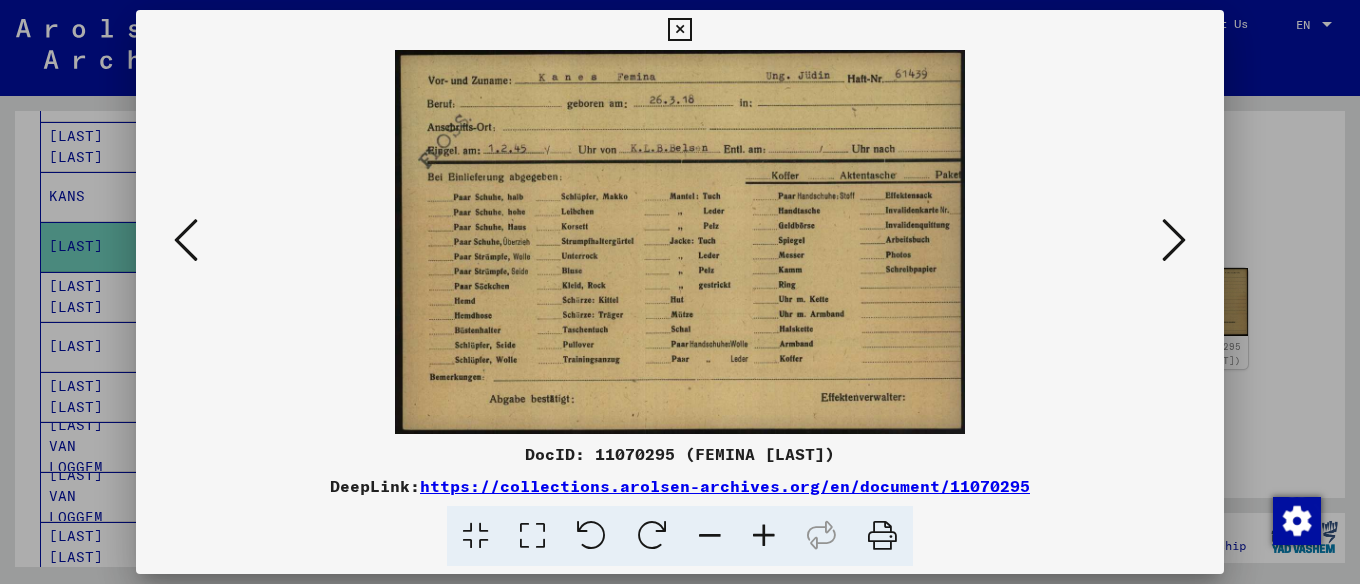 click at bounding box center [186, 240] 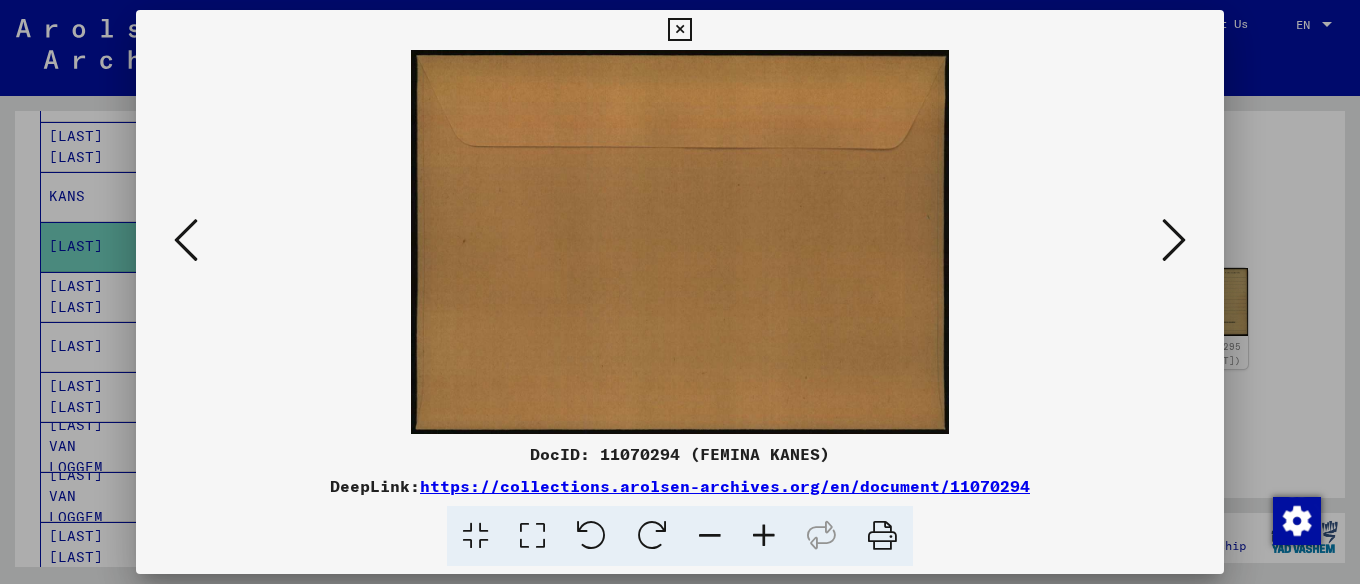 click at bounding box center [186, 240] 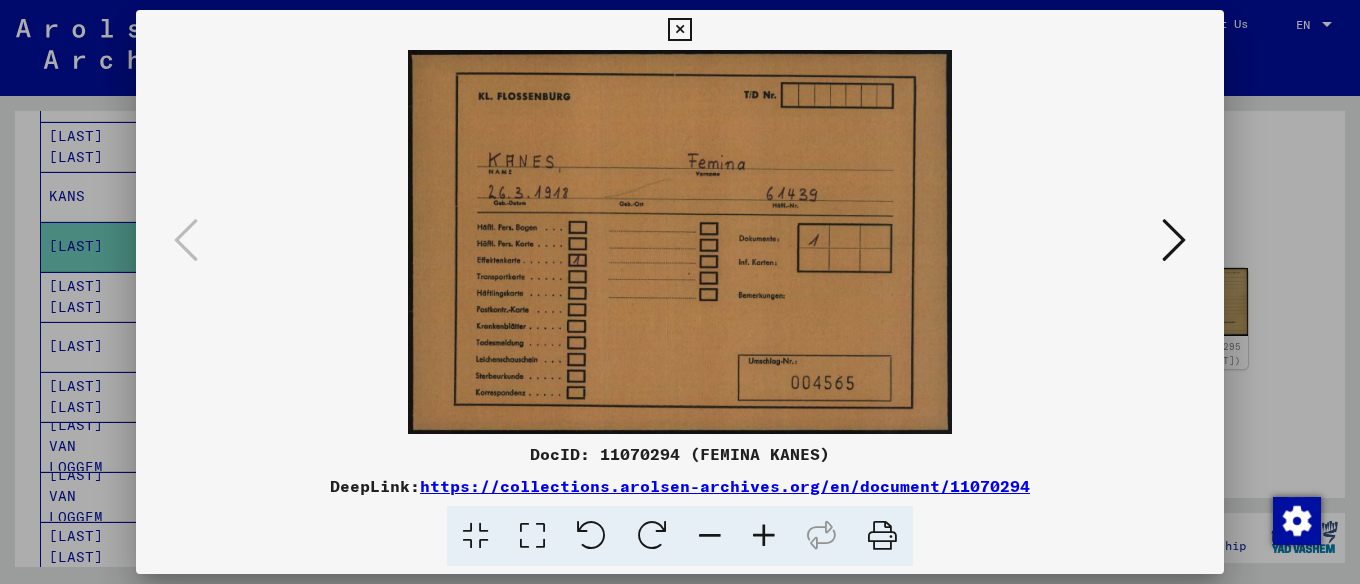 click at bounding box center (679, 30) 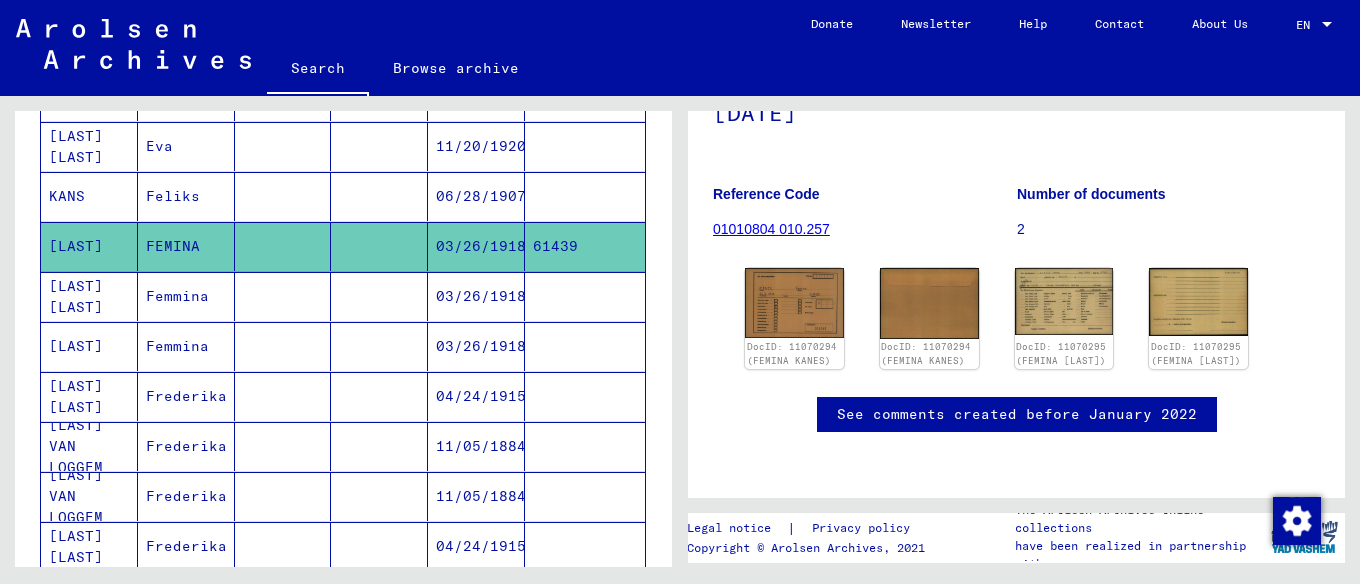 click on "03/26/1918" at bounding box center (476, 346) 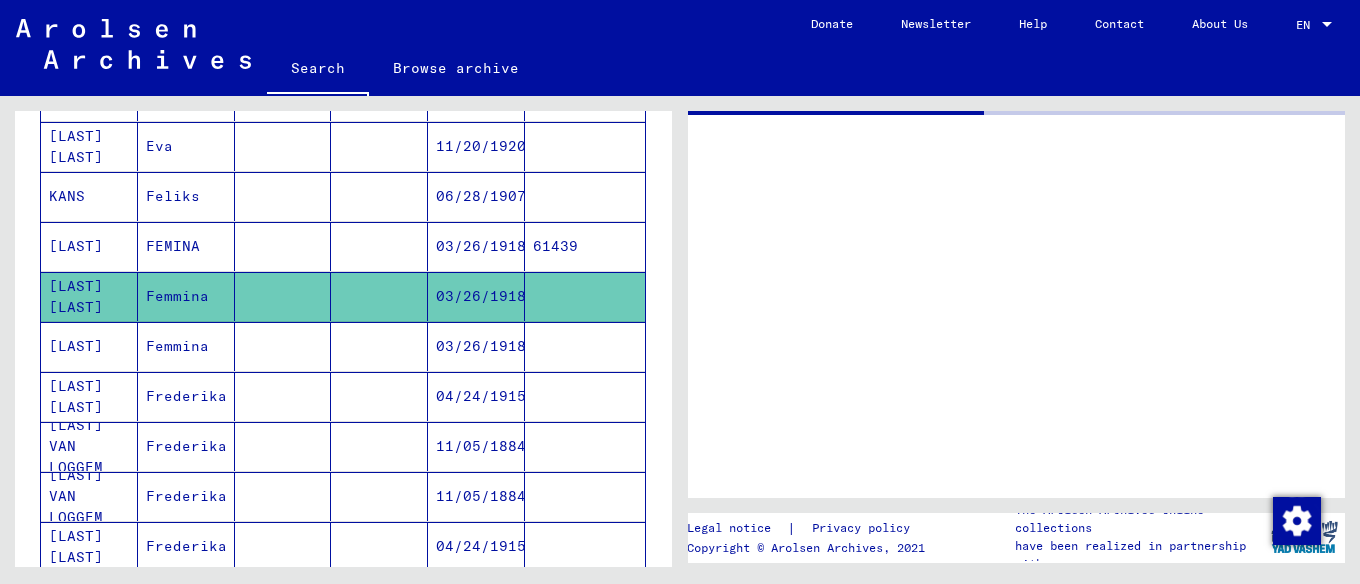 scroll, scrollTop: 0, scrollLeft: 0, axis: both 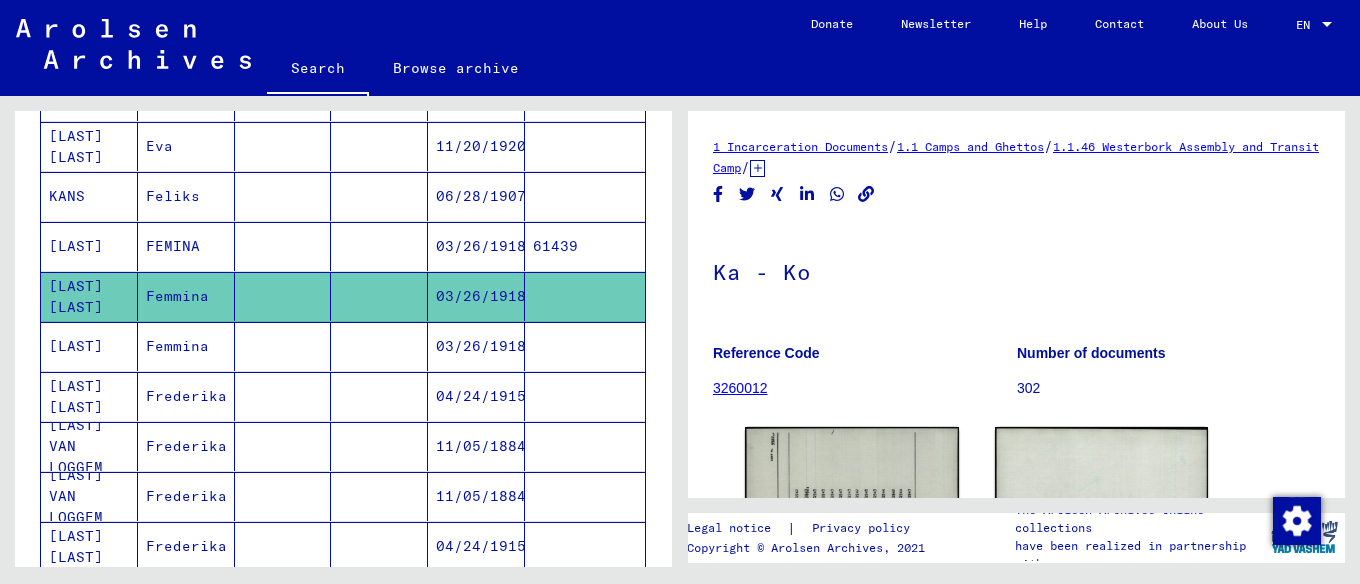 click on "06/28/1907" at bounding box center (476, 246) 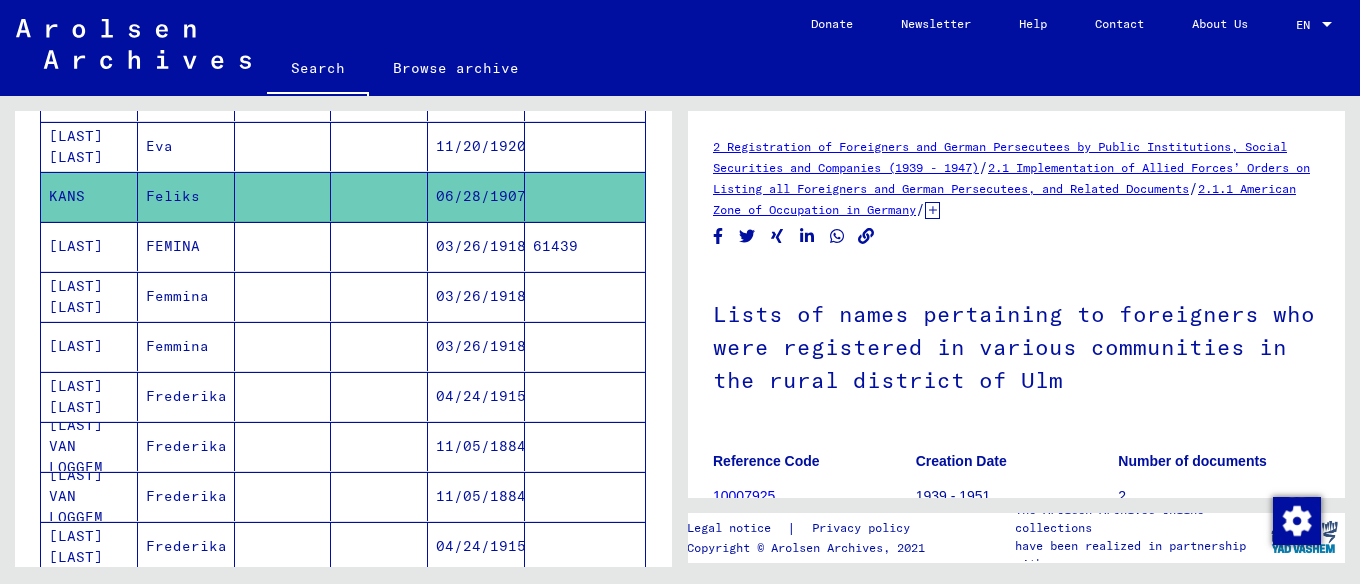 scroll, scrollTop: 0, scrollLeft: 0, axis: both 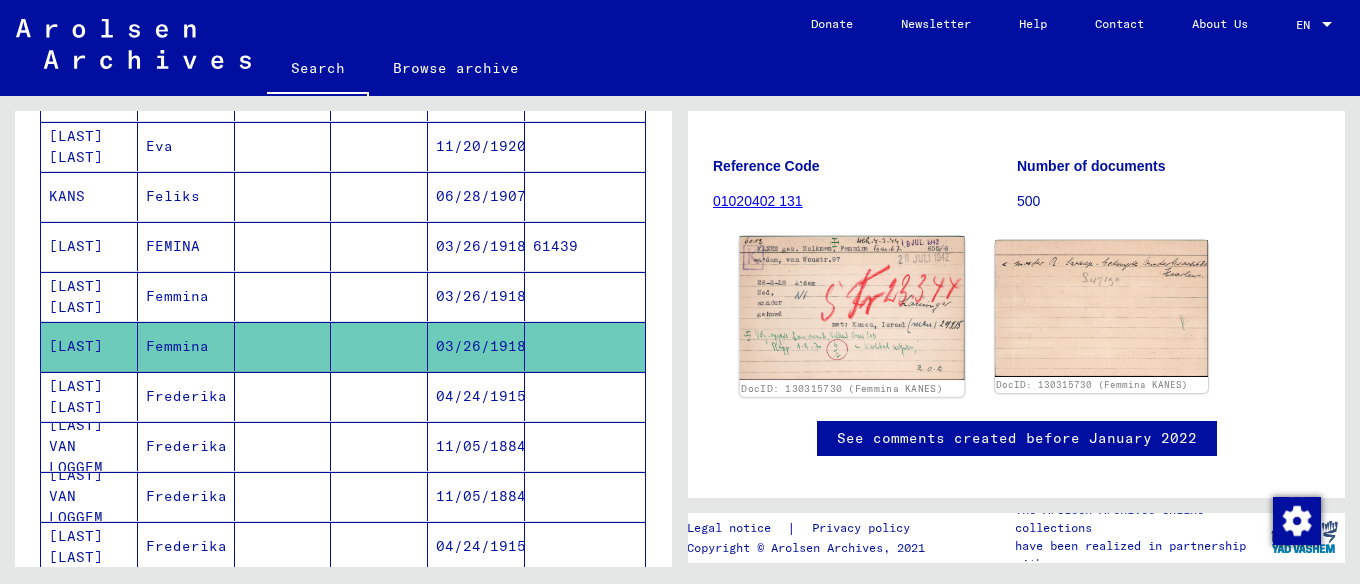 click 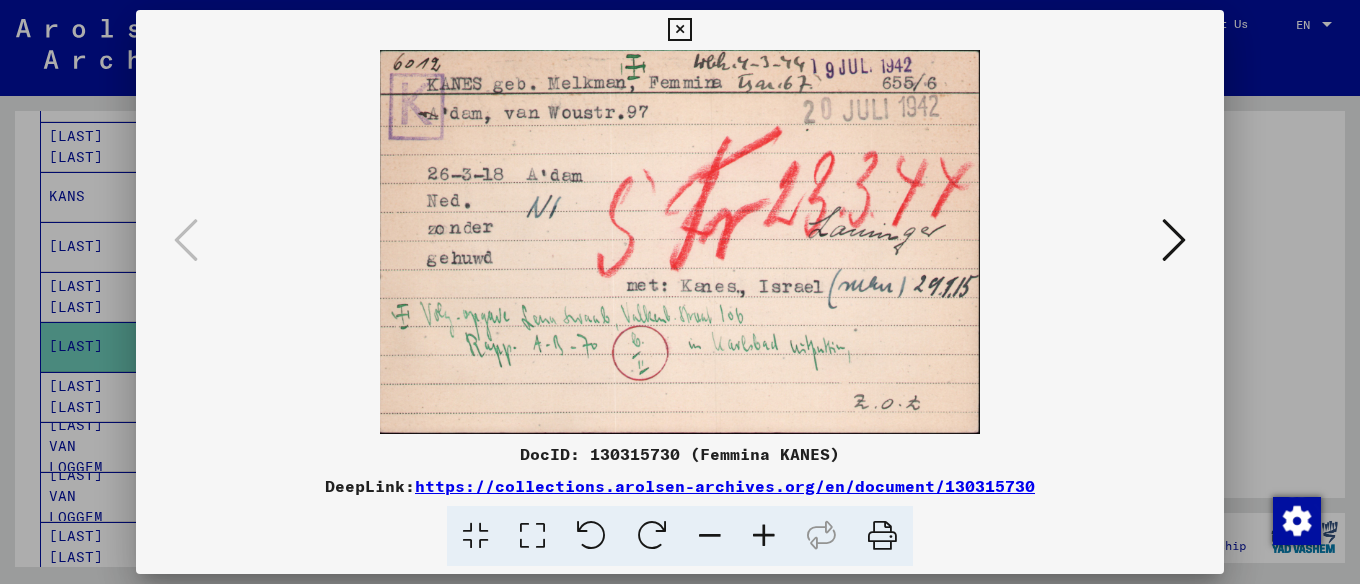 click at bounding box center (1174, 240) 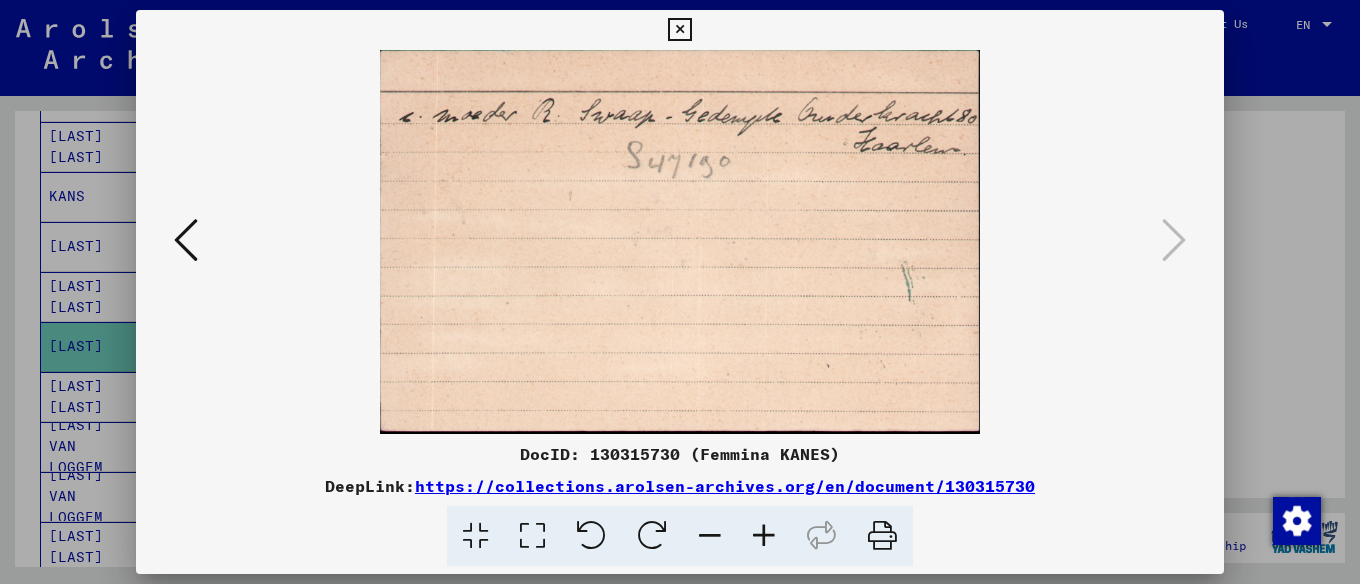 click at bounding box center [186, 240] 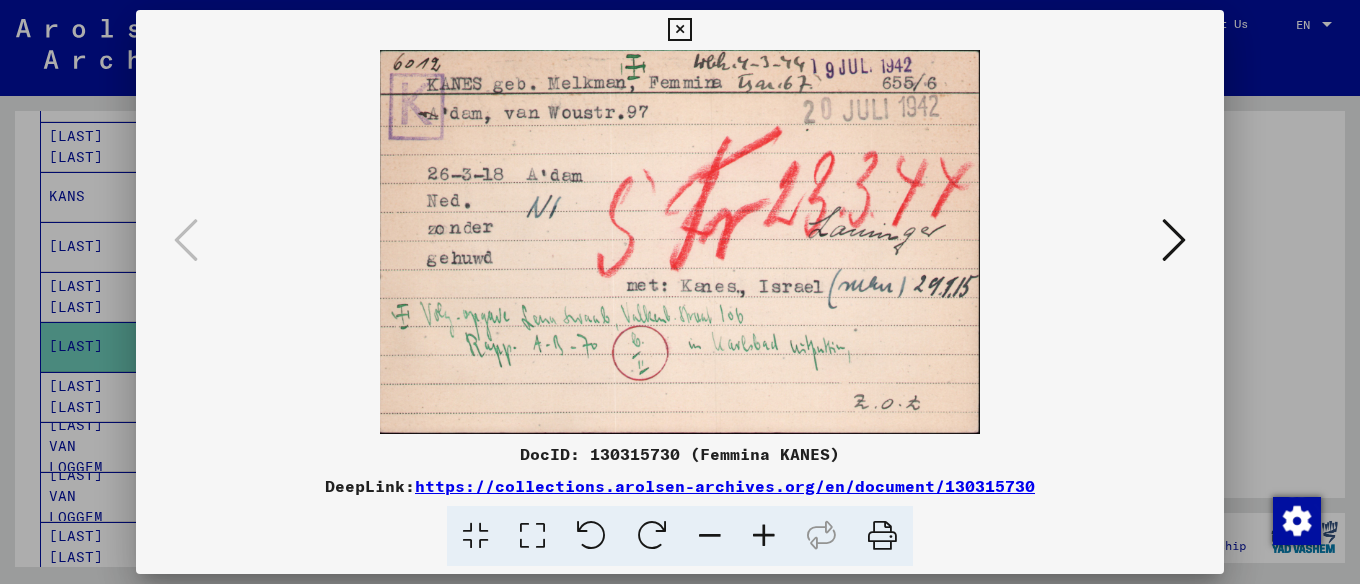 click at bounding box center [679, 30] 